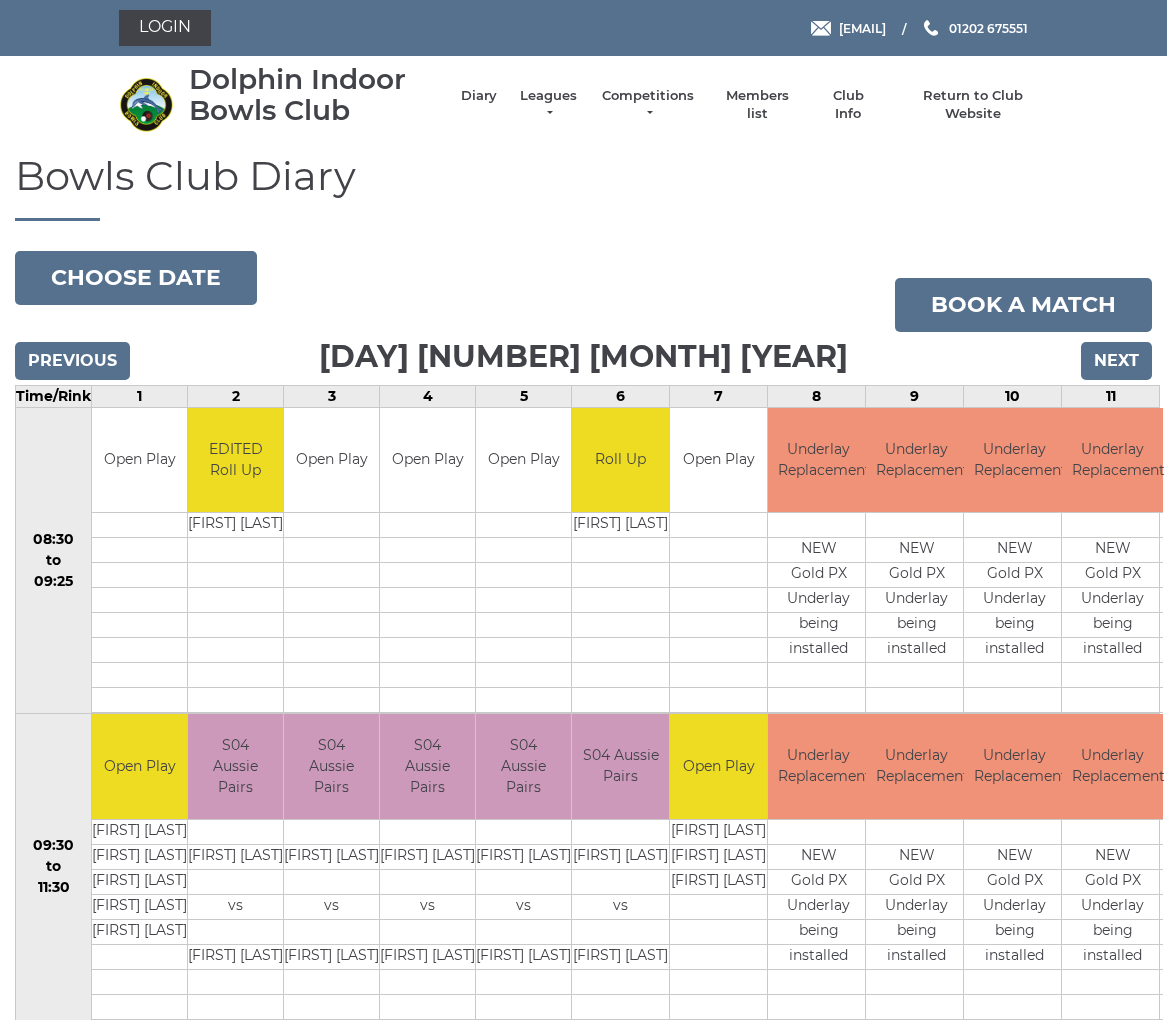 scroll, scrollTop: 0, scrollLeft: 0, axis: both 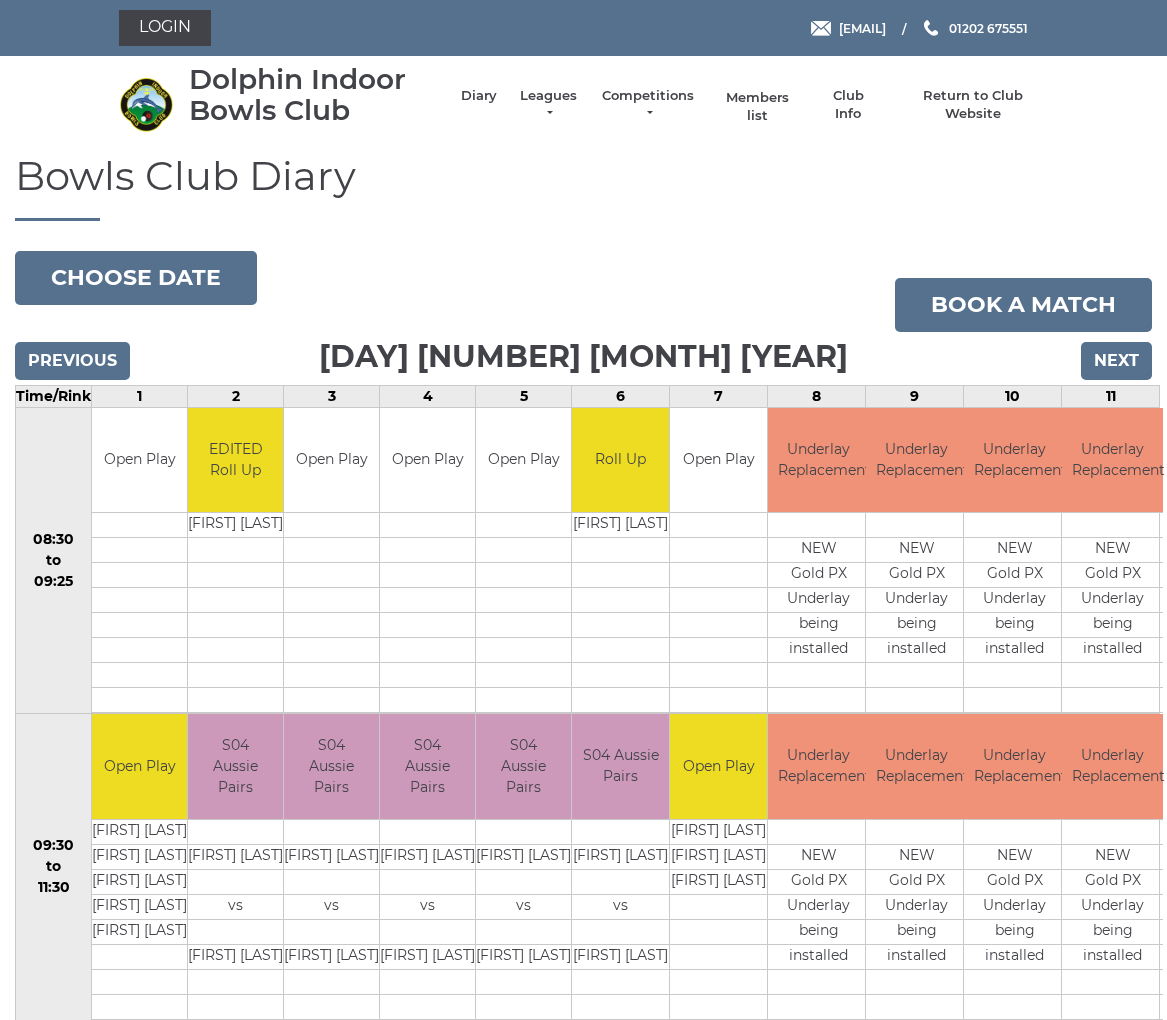 click on "Members list" at bounding box center (757, 107) 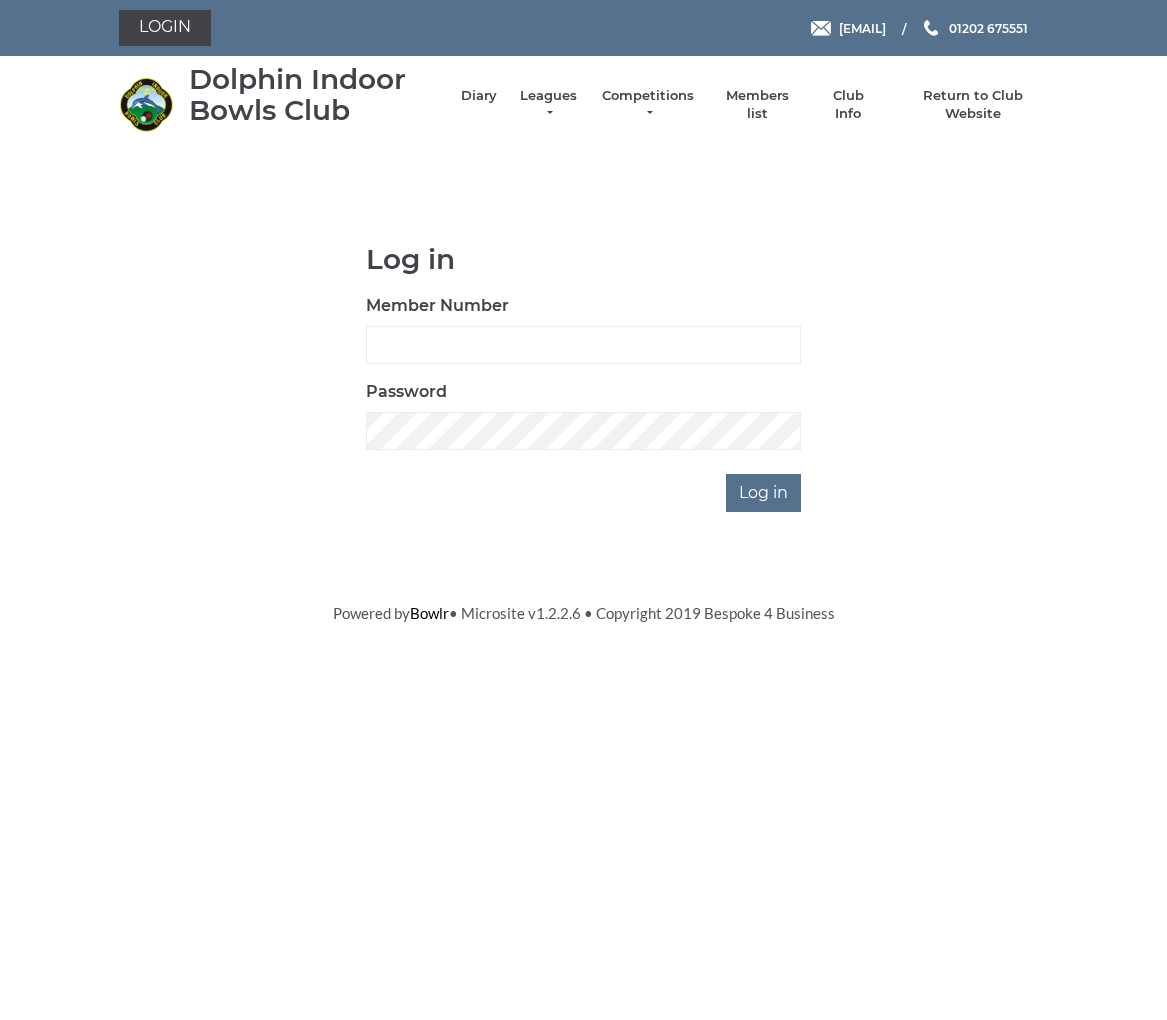scroll, scrollTop: 0, scrollLeft: 0, axis: both 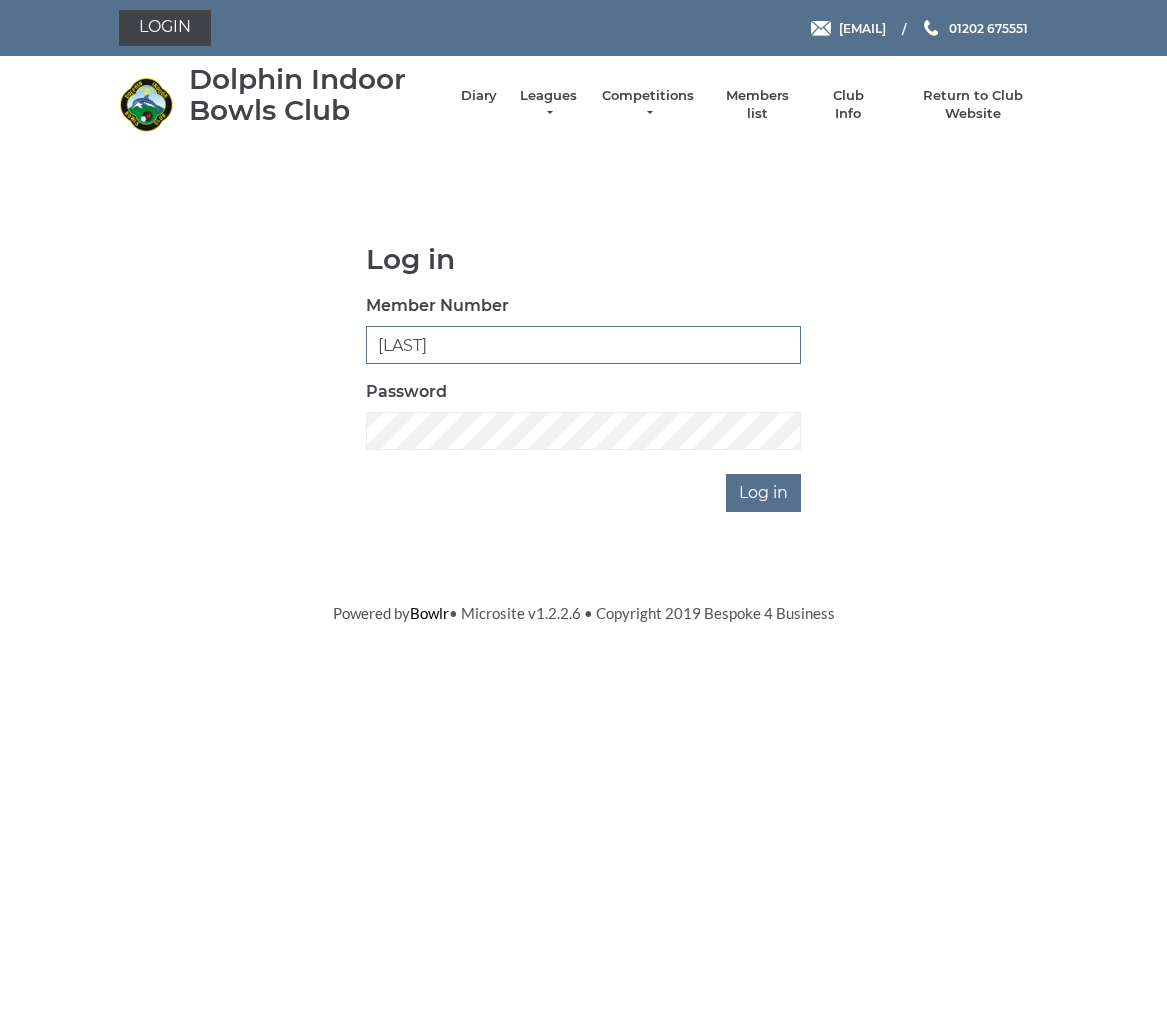 type on "Melling3705" 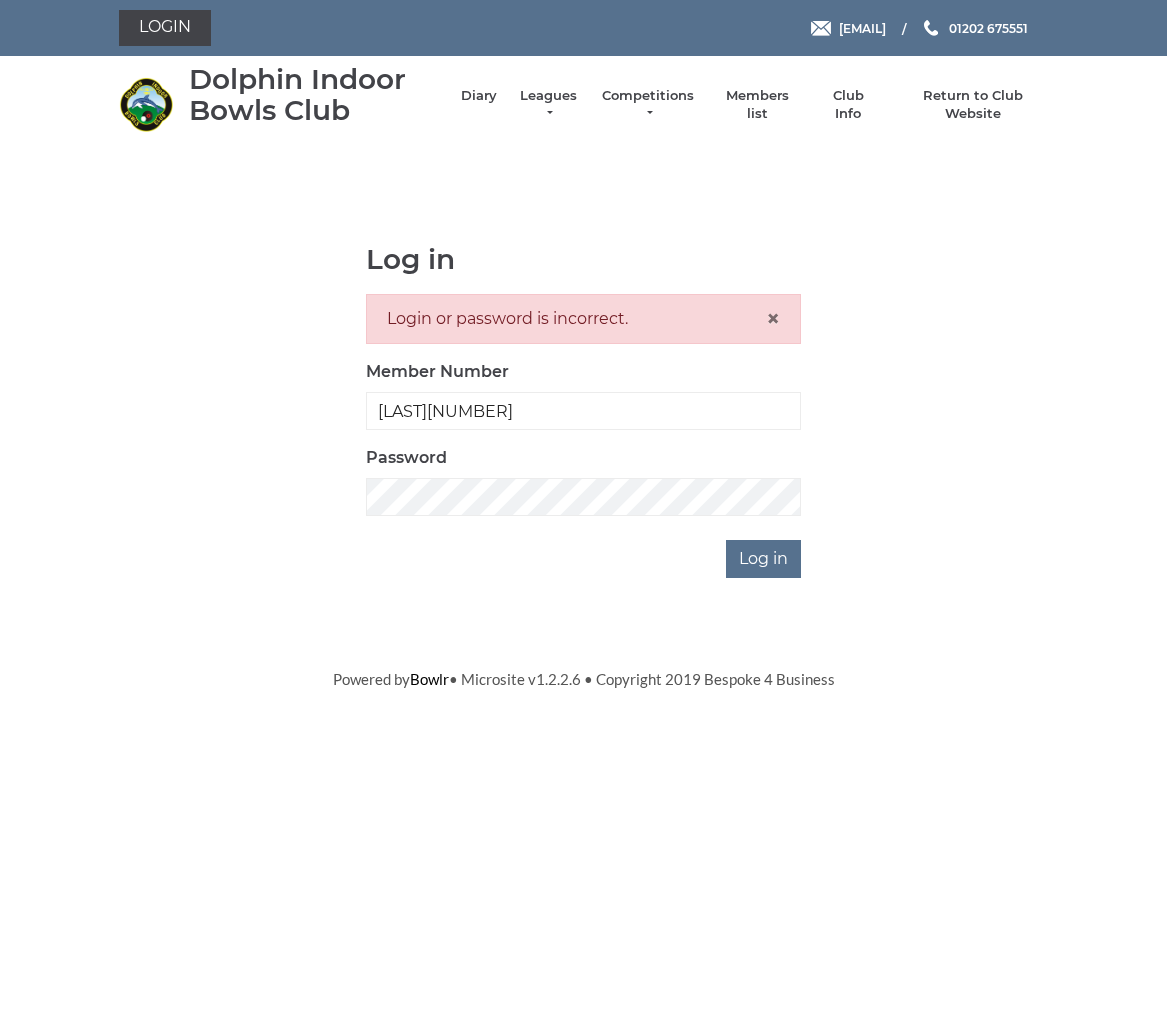 scroll, scrollTop: 0, scrollLeft: 0, axis: both 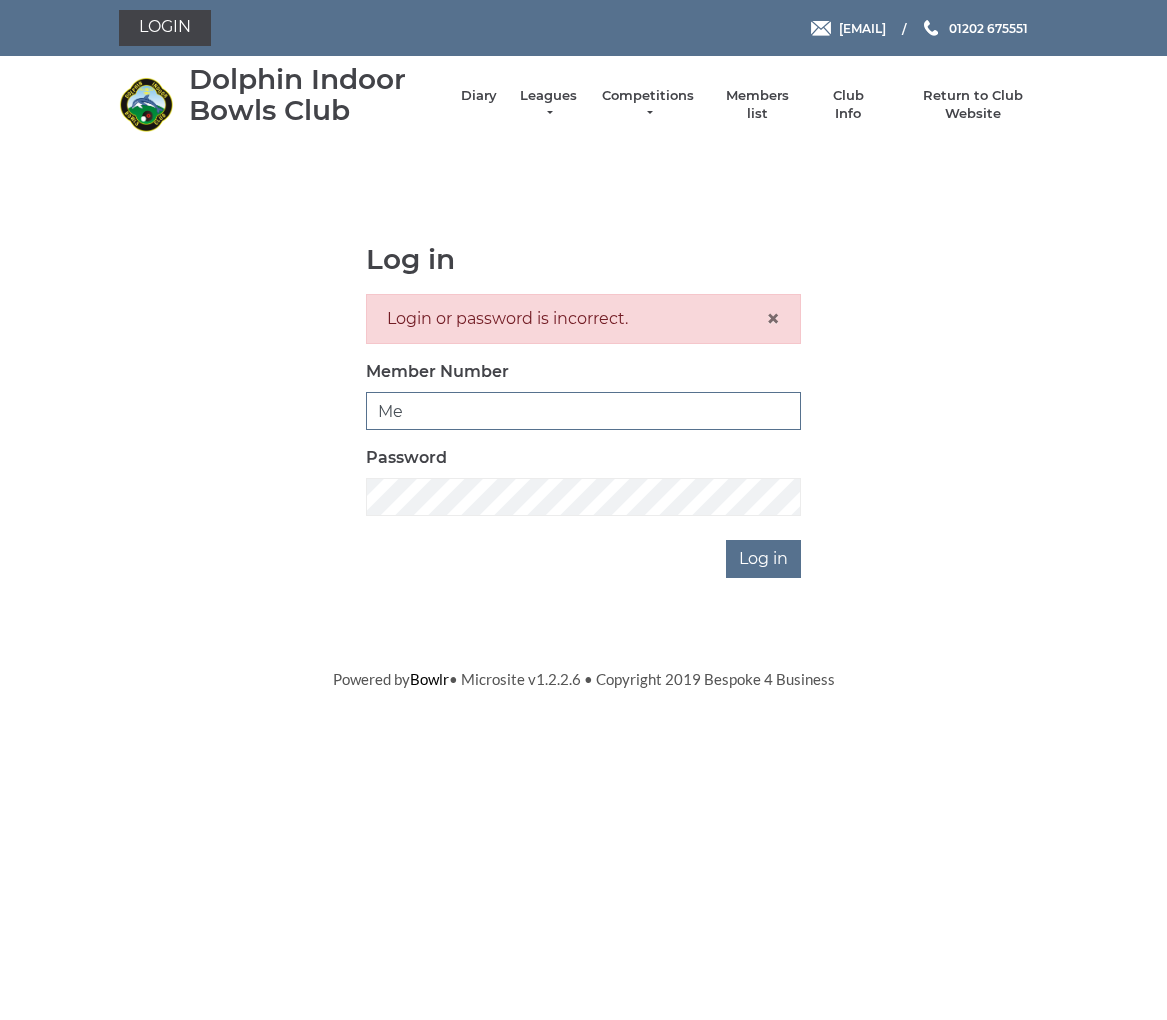 type on "M" 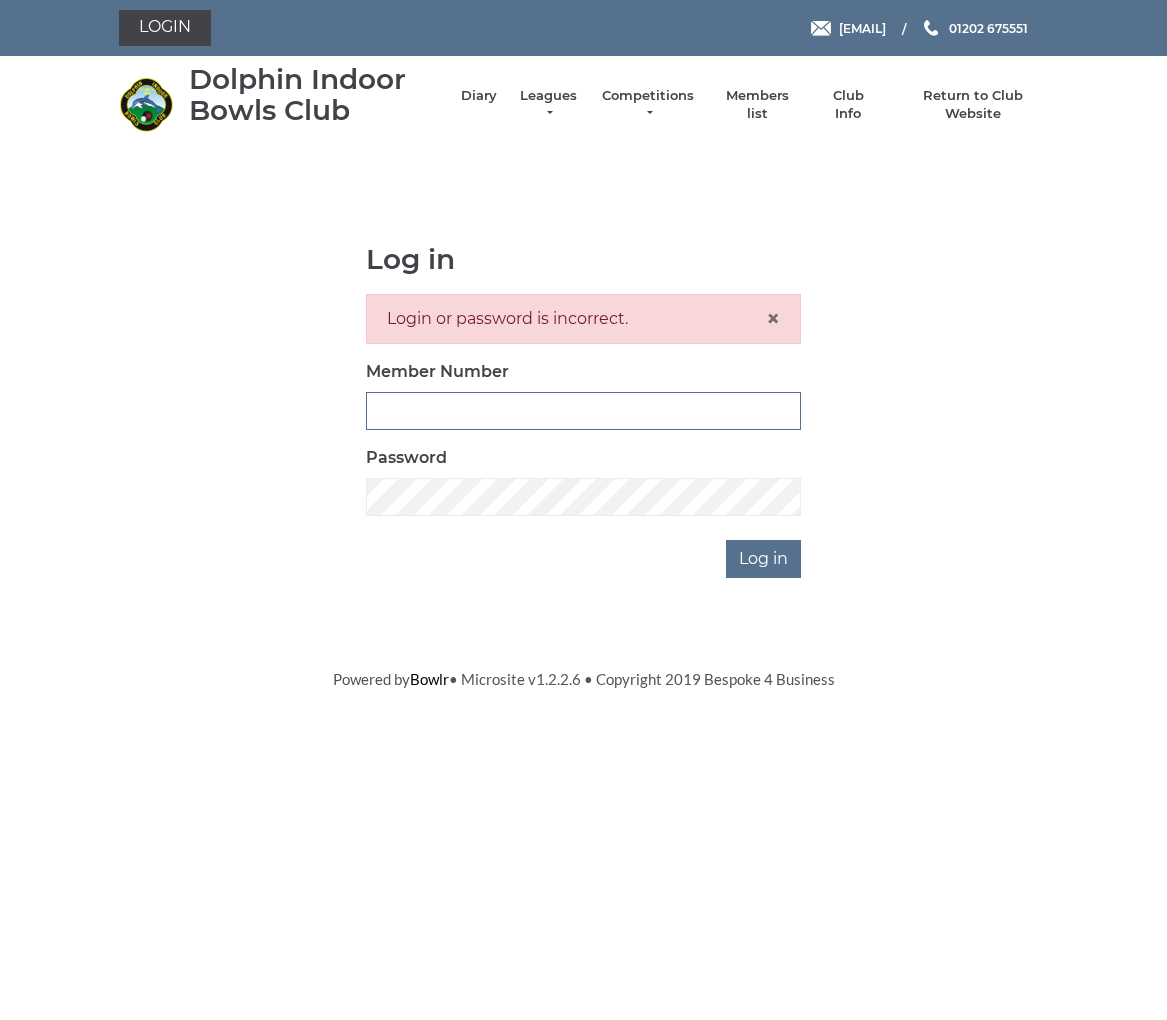 scroll, scrollTop: 0, scrollLeft: 0, axis: both 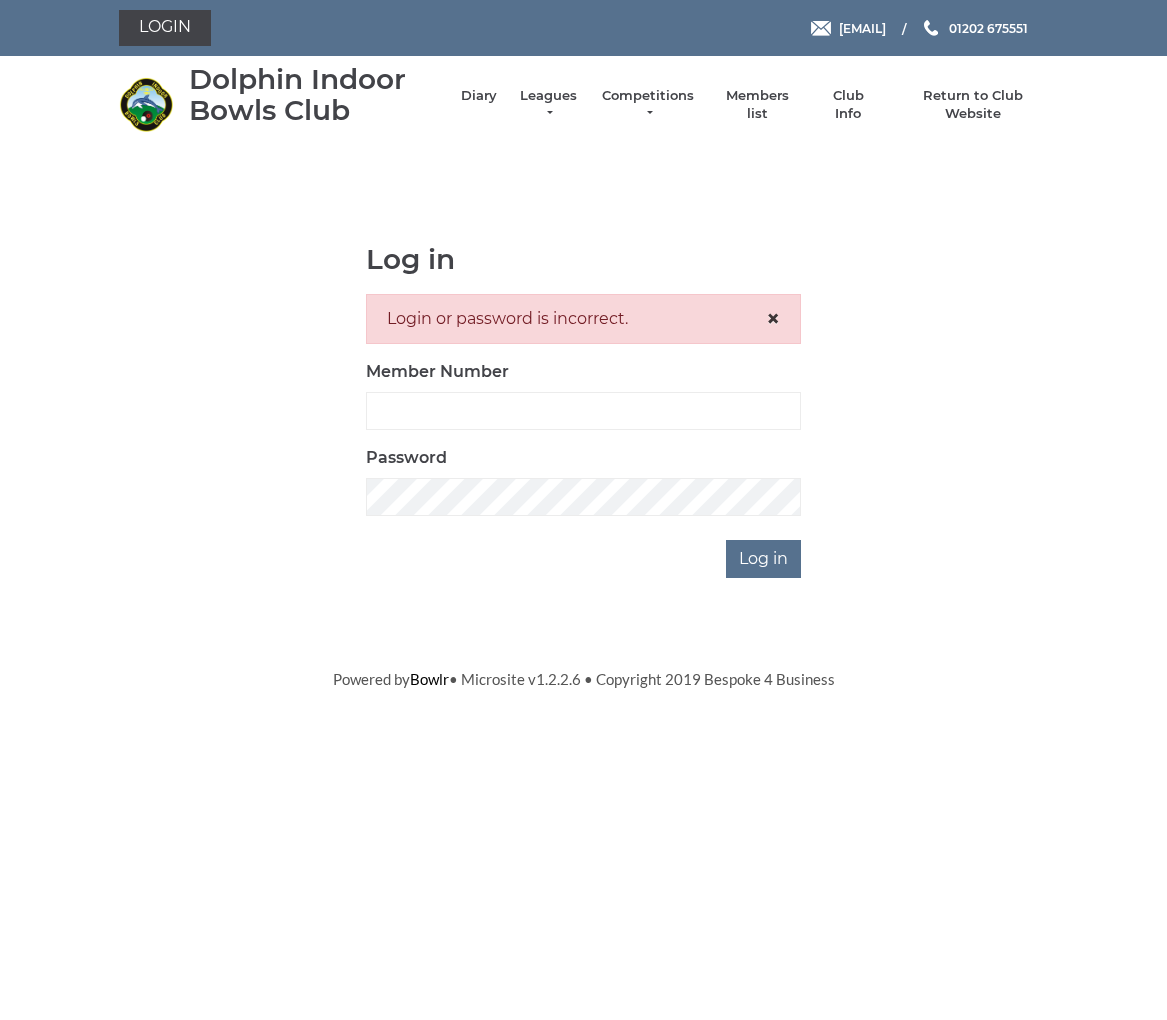 click on "×" at bounding box center [773, 318] 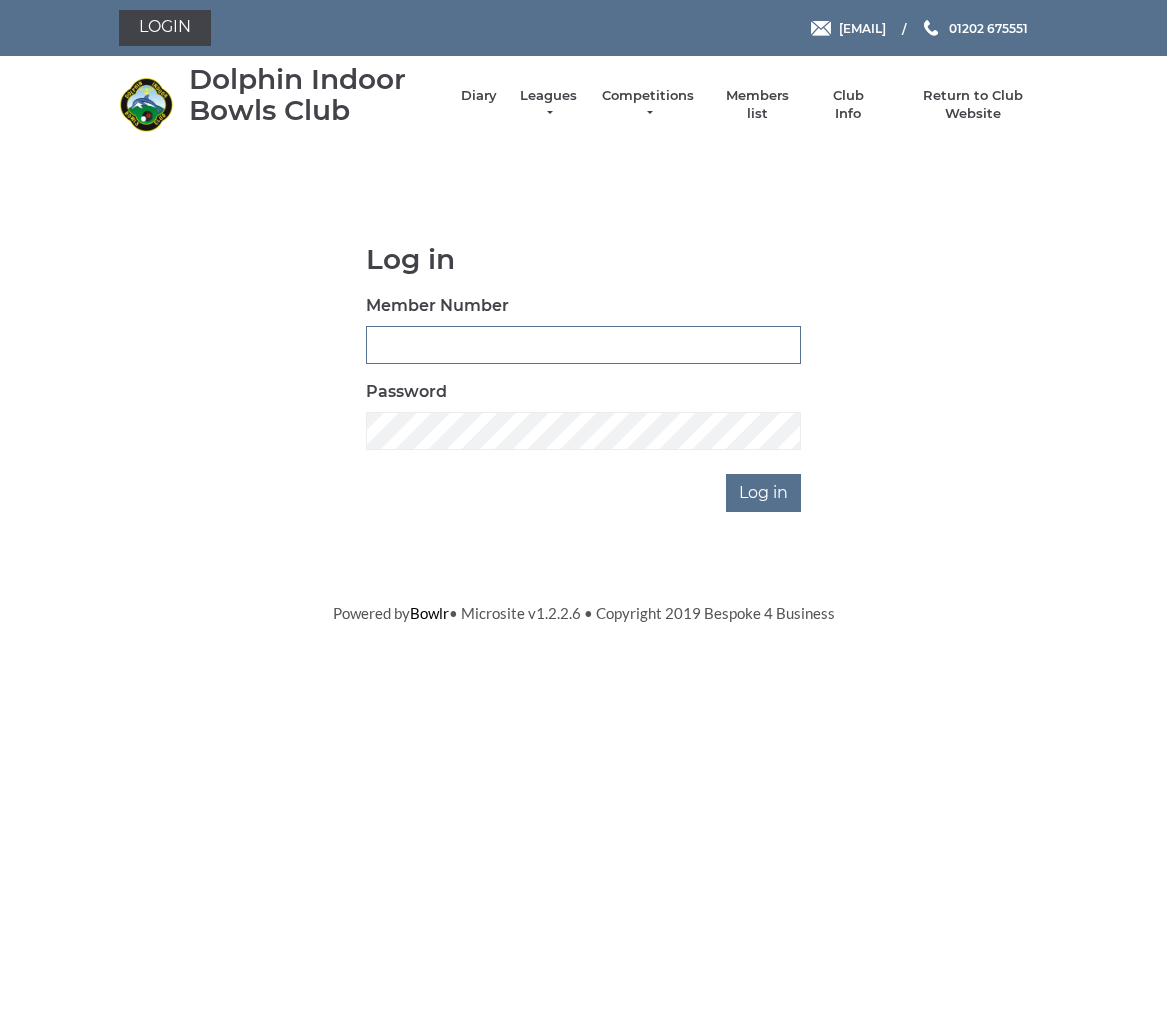 click on "Member Number" at bounding box center (583, 345) 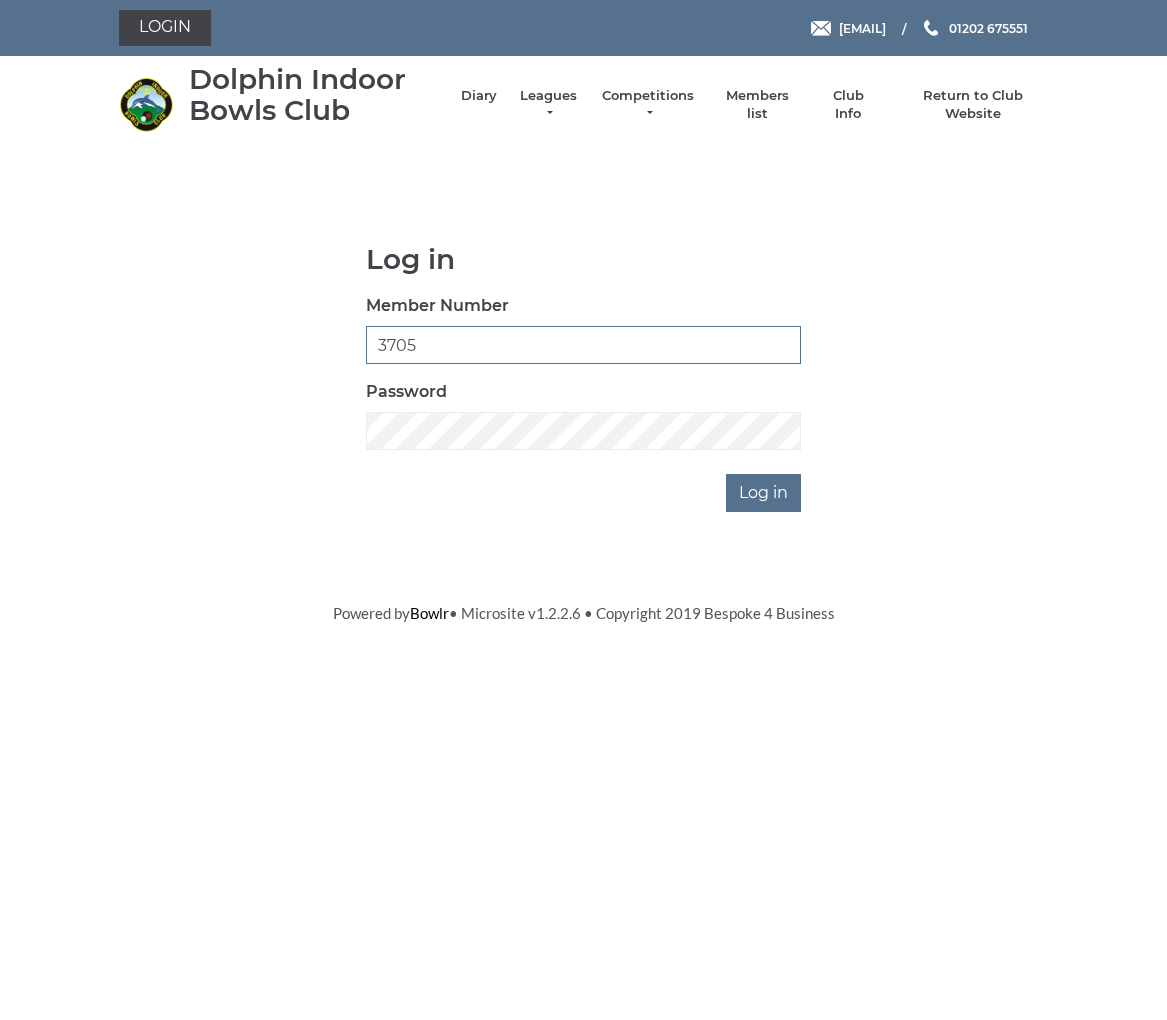 type on "3705" 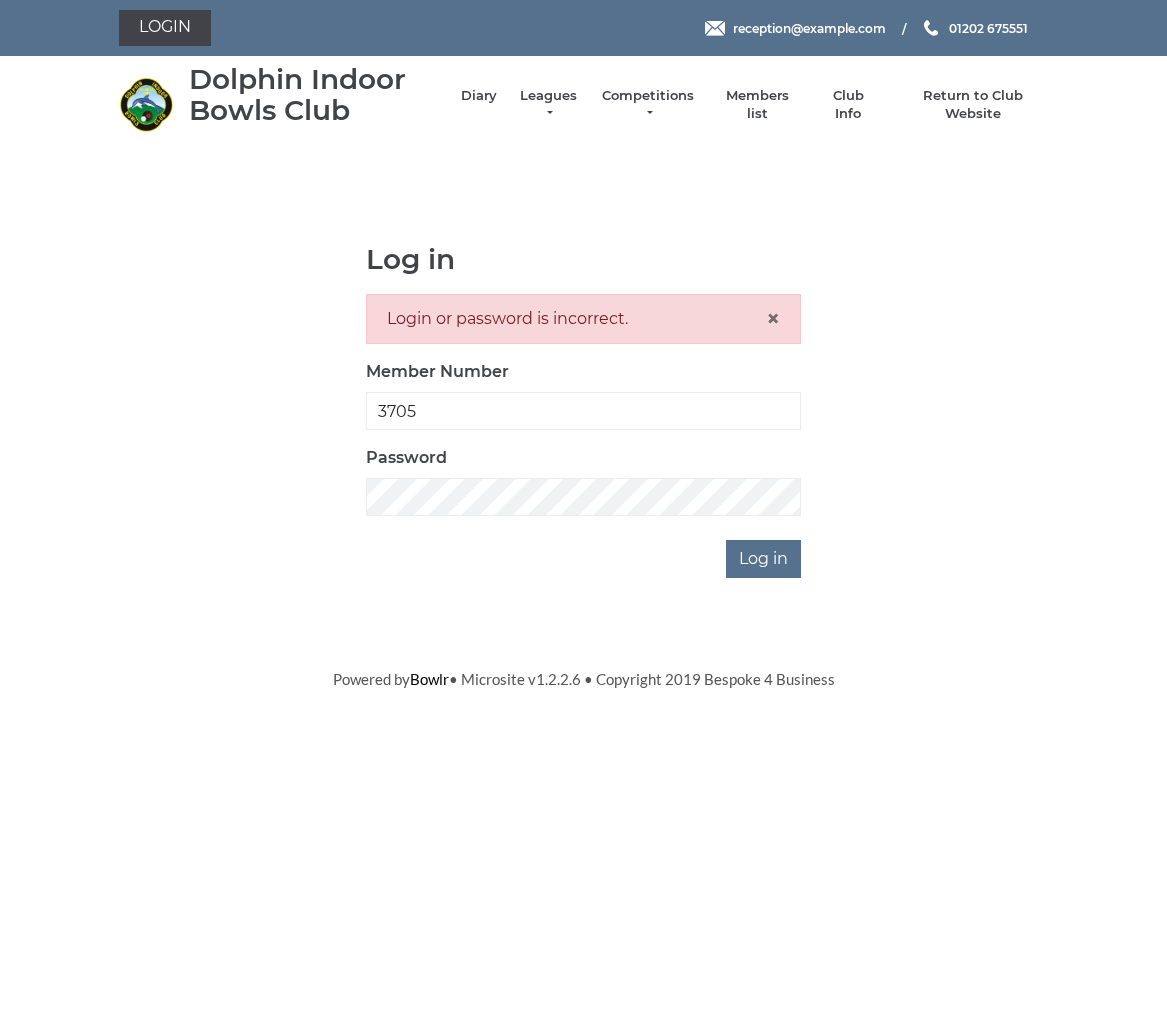 scroll, scrollTop: 0, scrollLeft: 0, axis: both 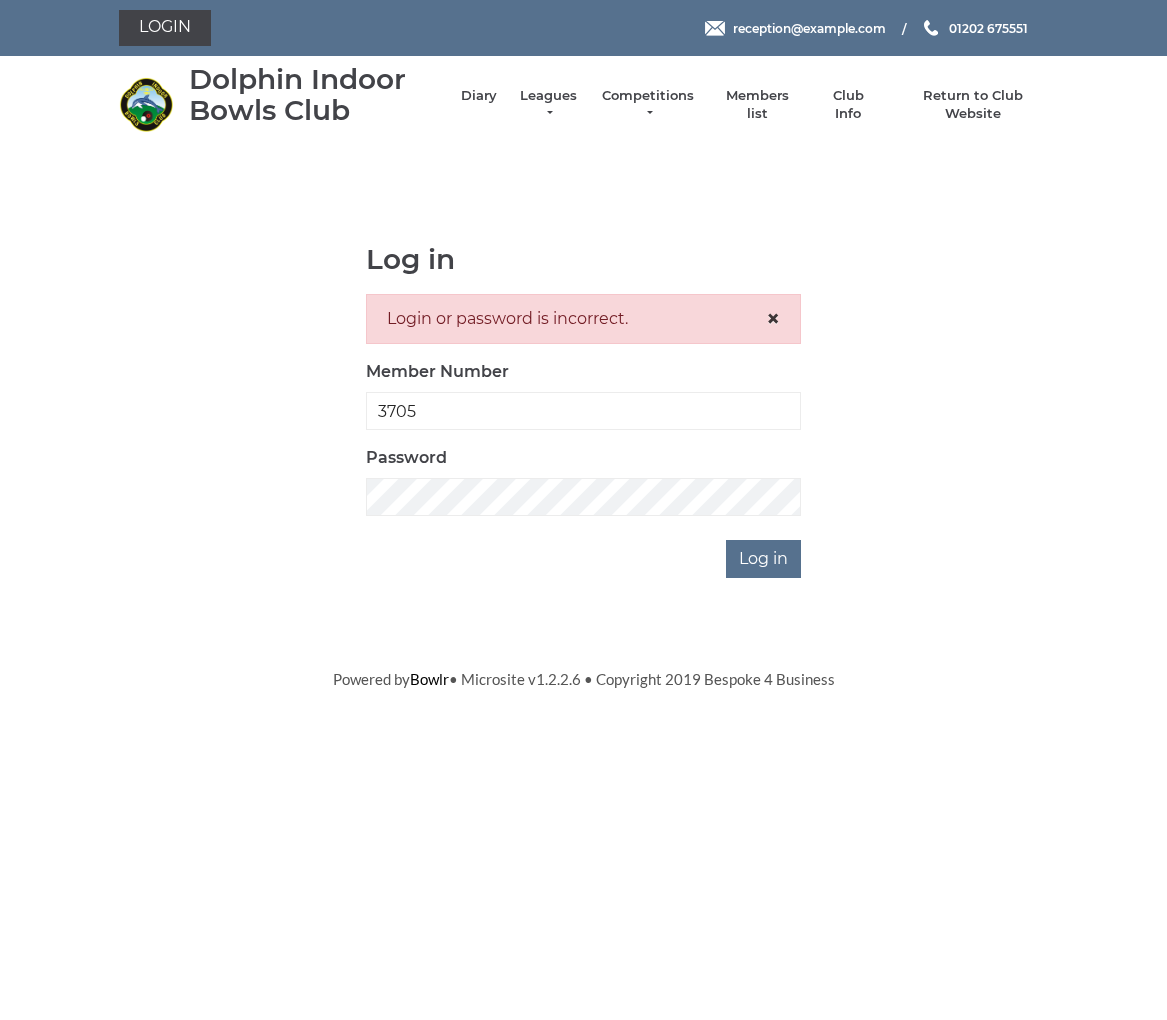 click on "×" at bounding box center [773, 318] 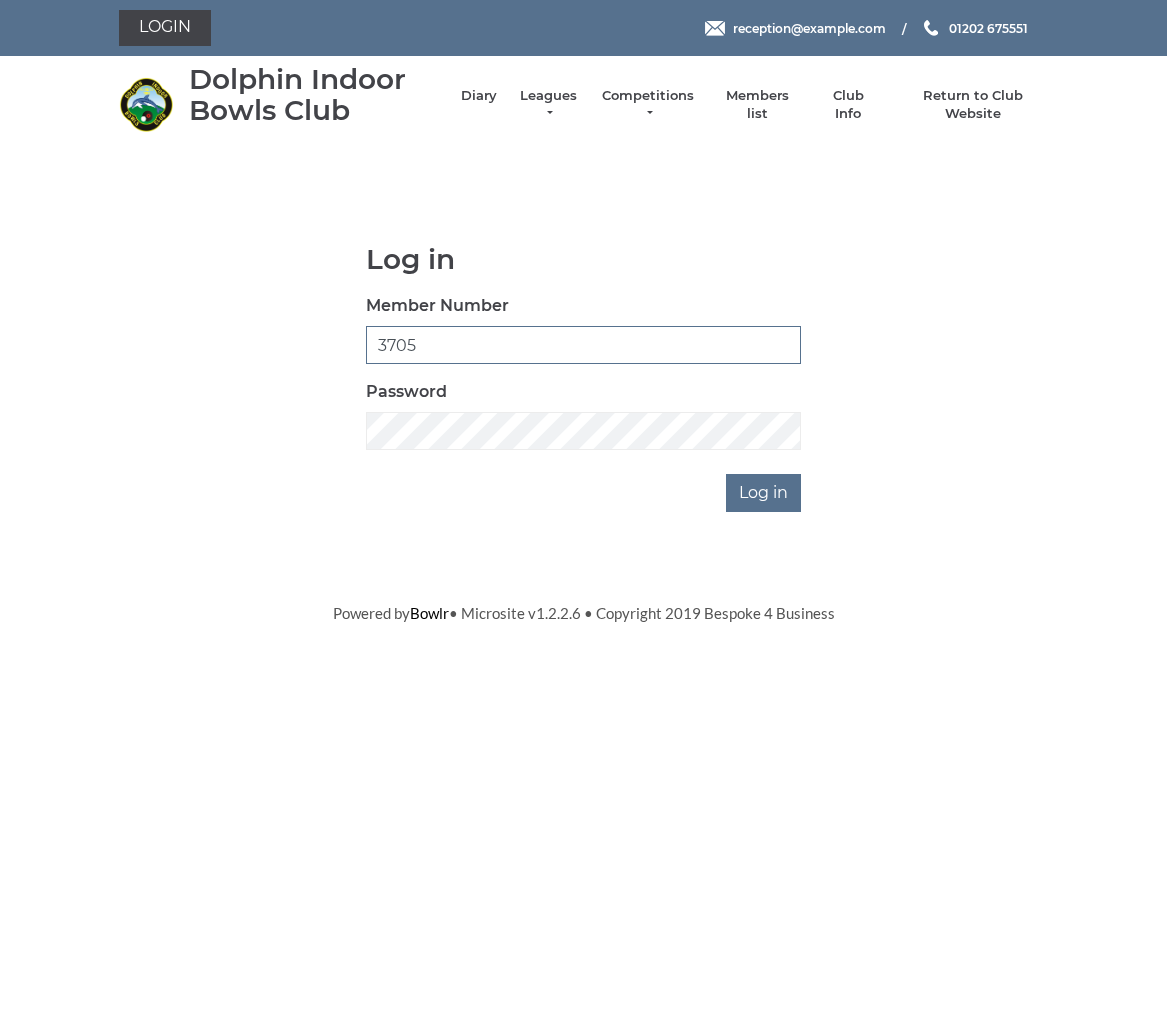 click on "3705" at bounding box center (583, 345) 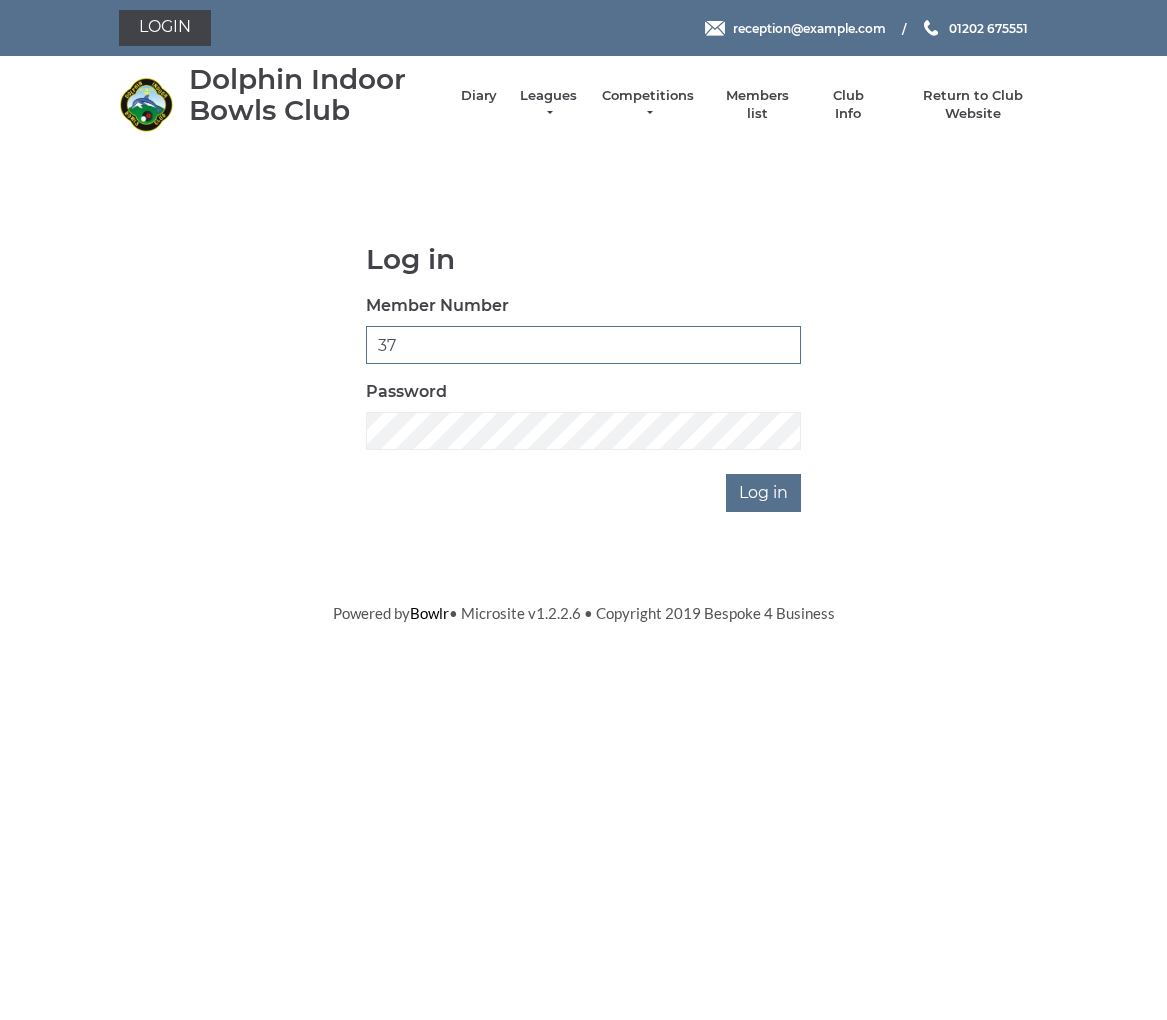 type on "3" 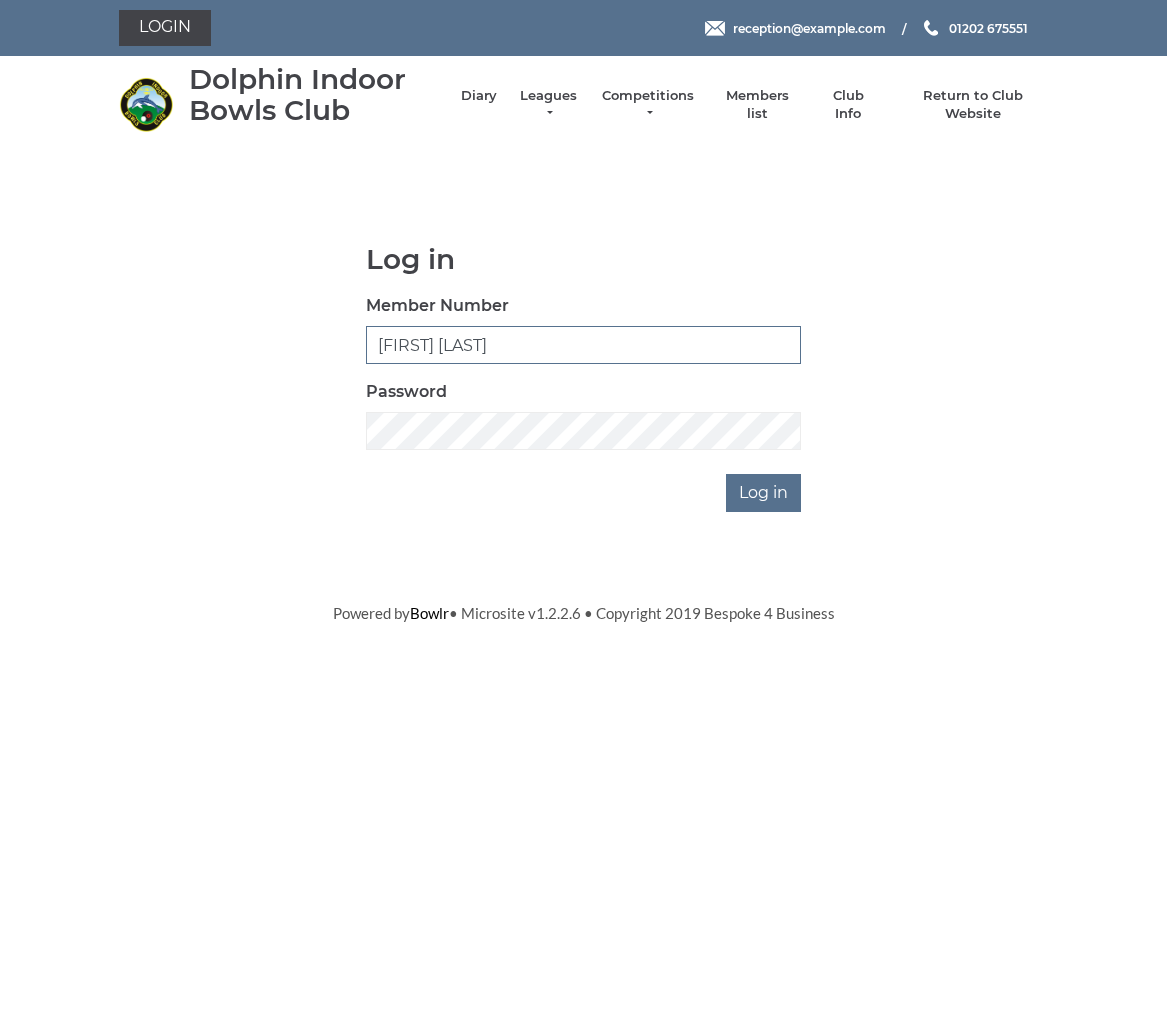 type on "James MELLING" 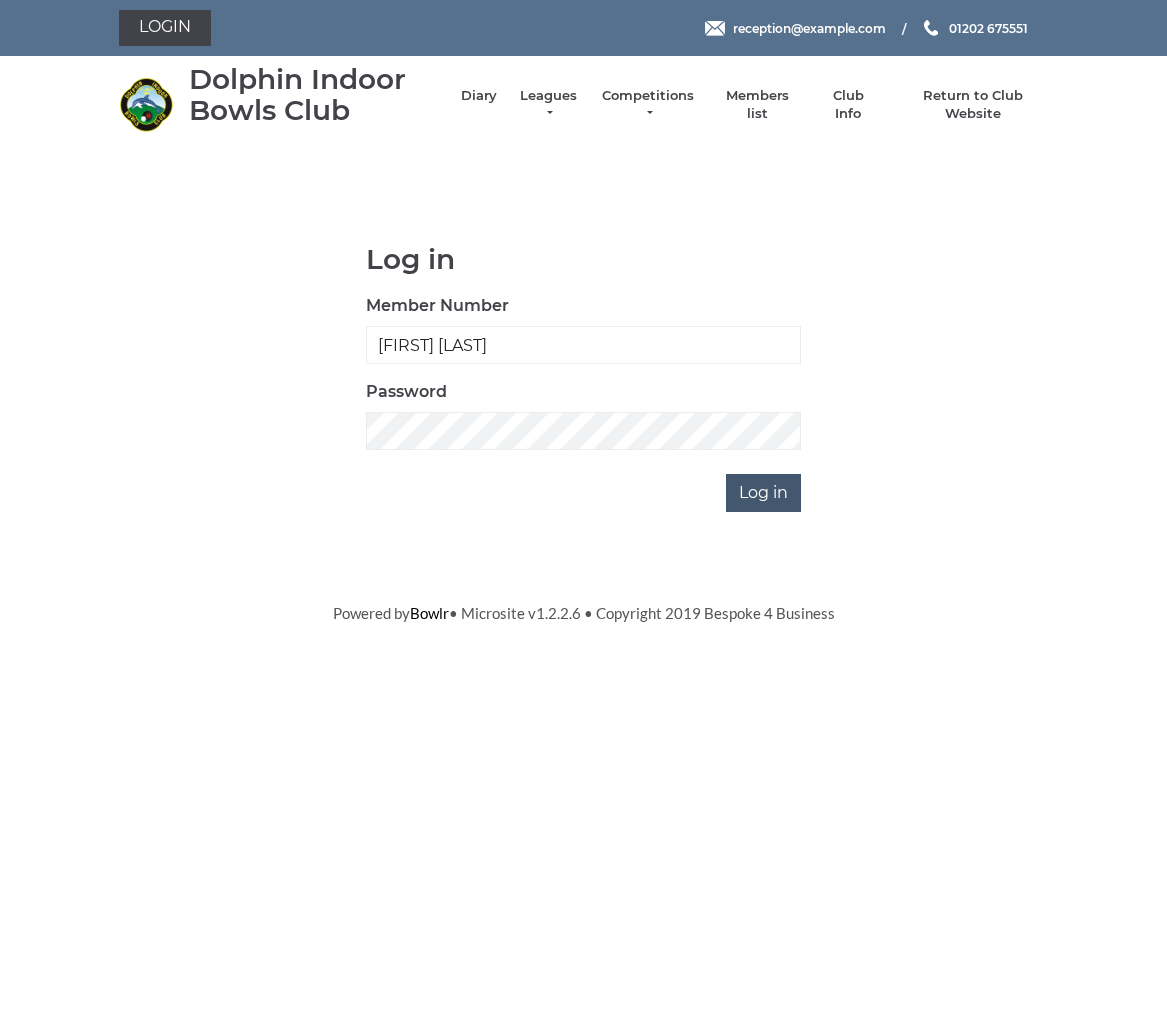 click on "Log in" at bounding box center (763, 493) 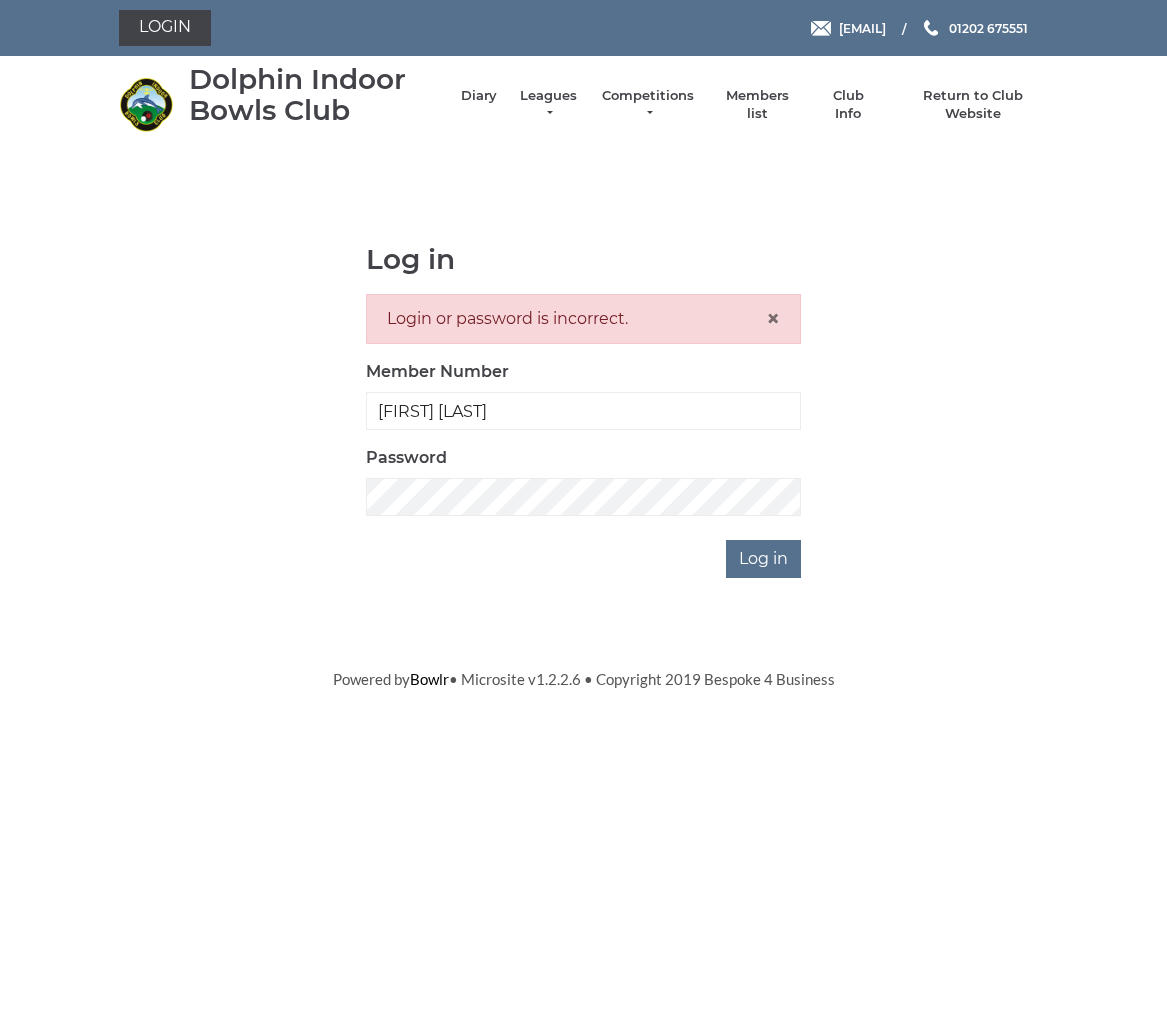 scroll, scrollTop: 0, scrollLeft: 0, axis: both 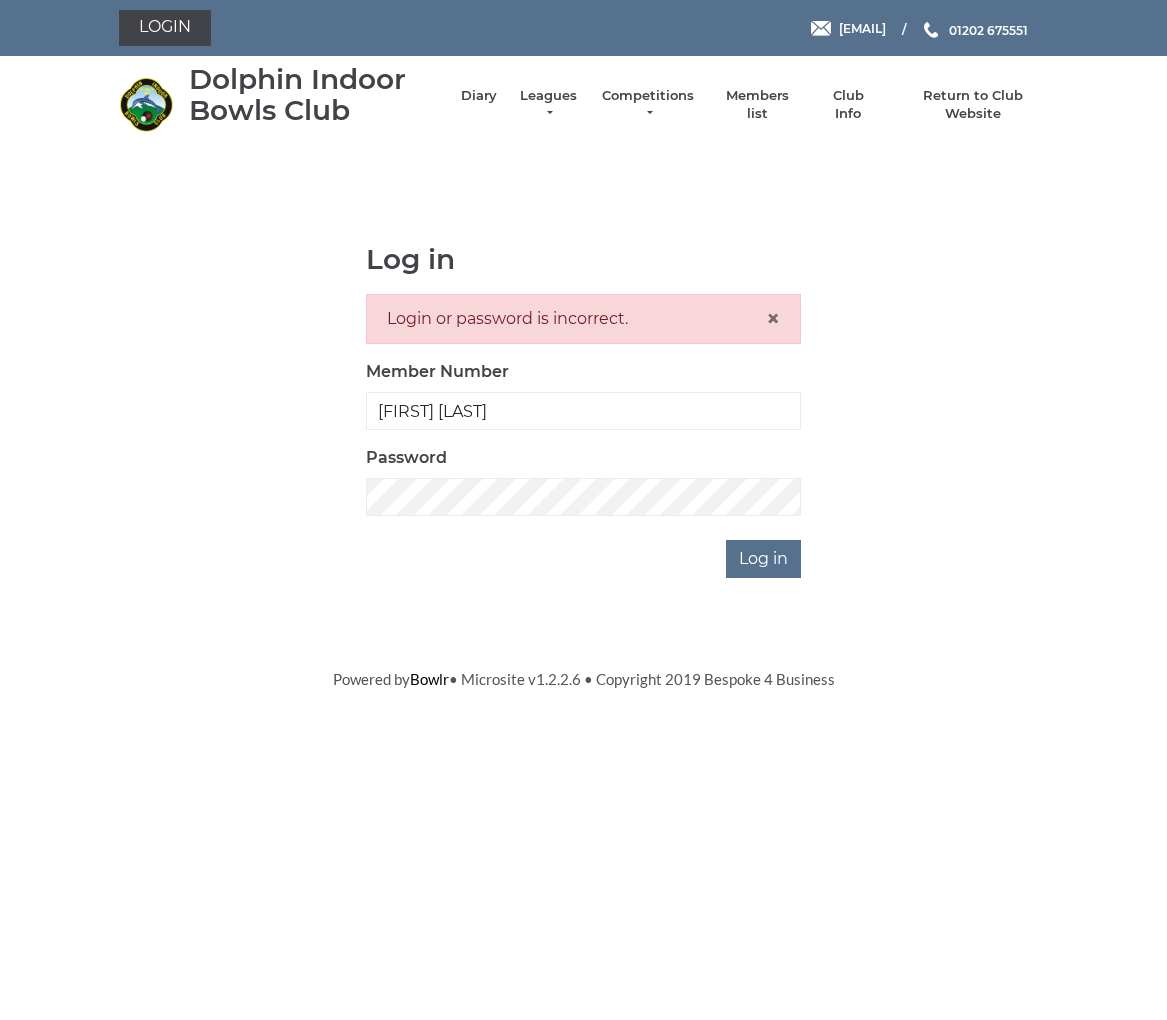 click on "01202 675551" at bounding box center (988, 29) 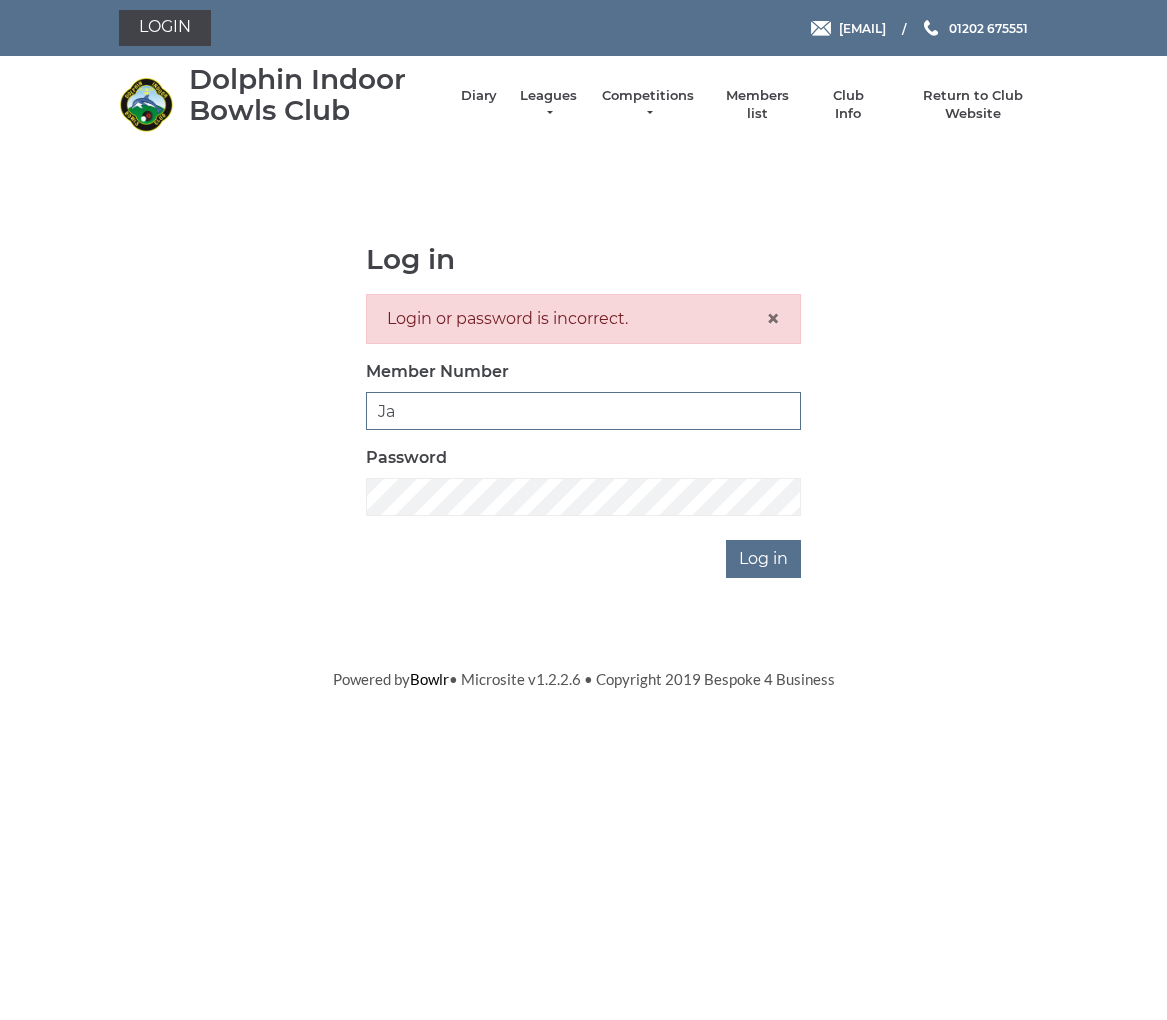 type on "J" 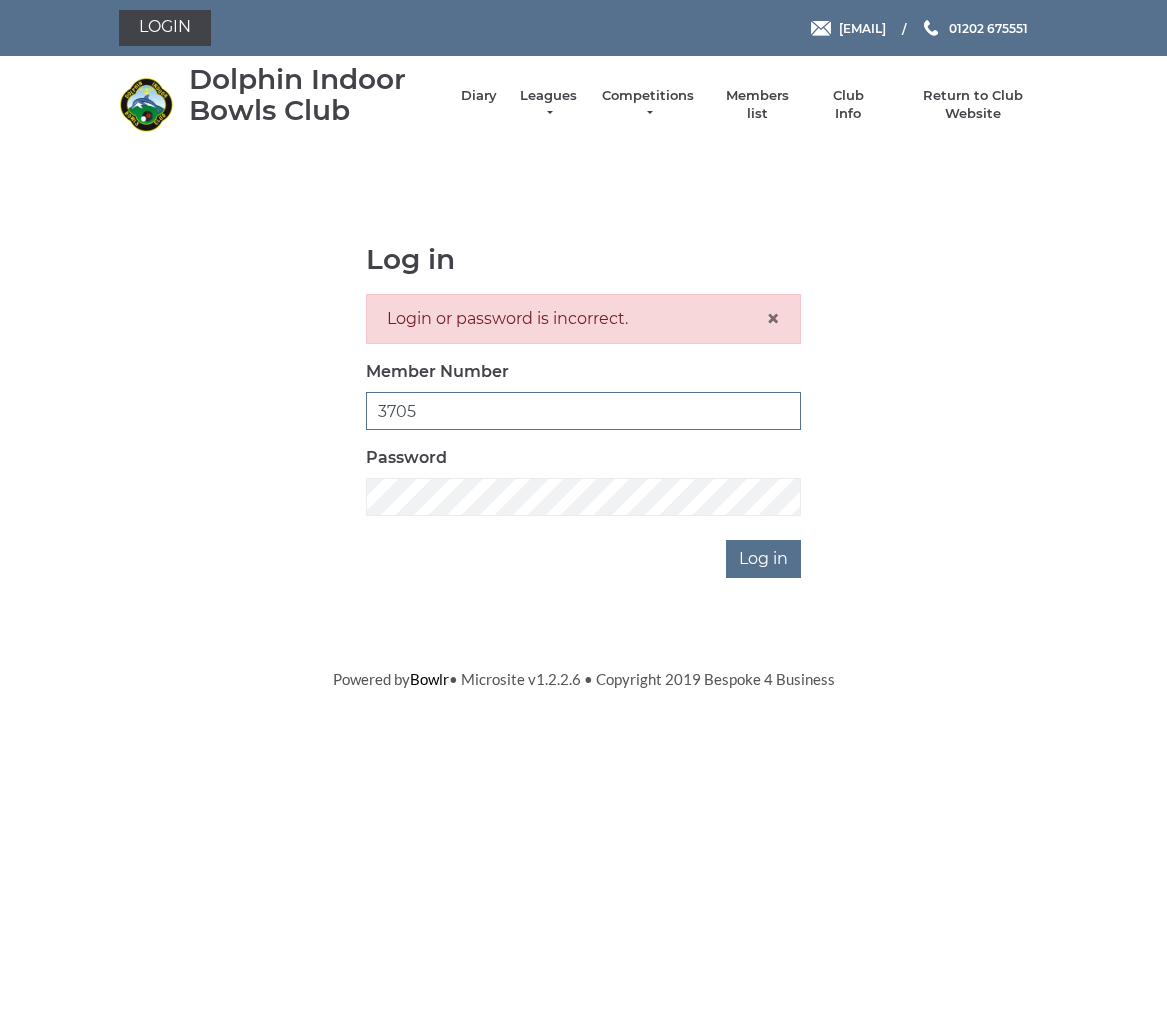 type on "3705" 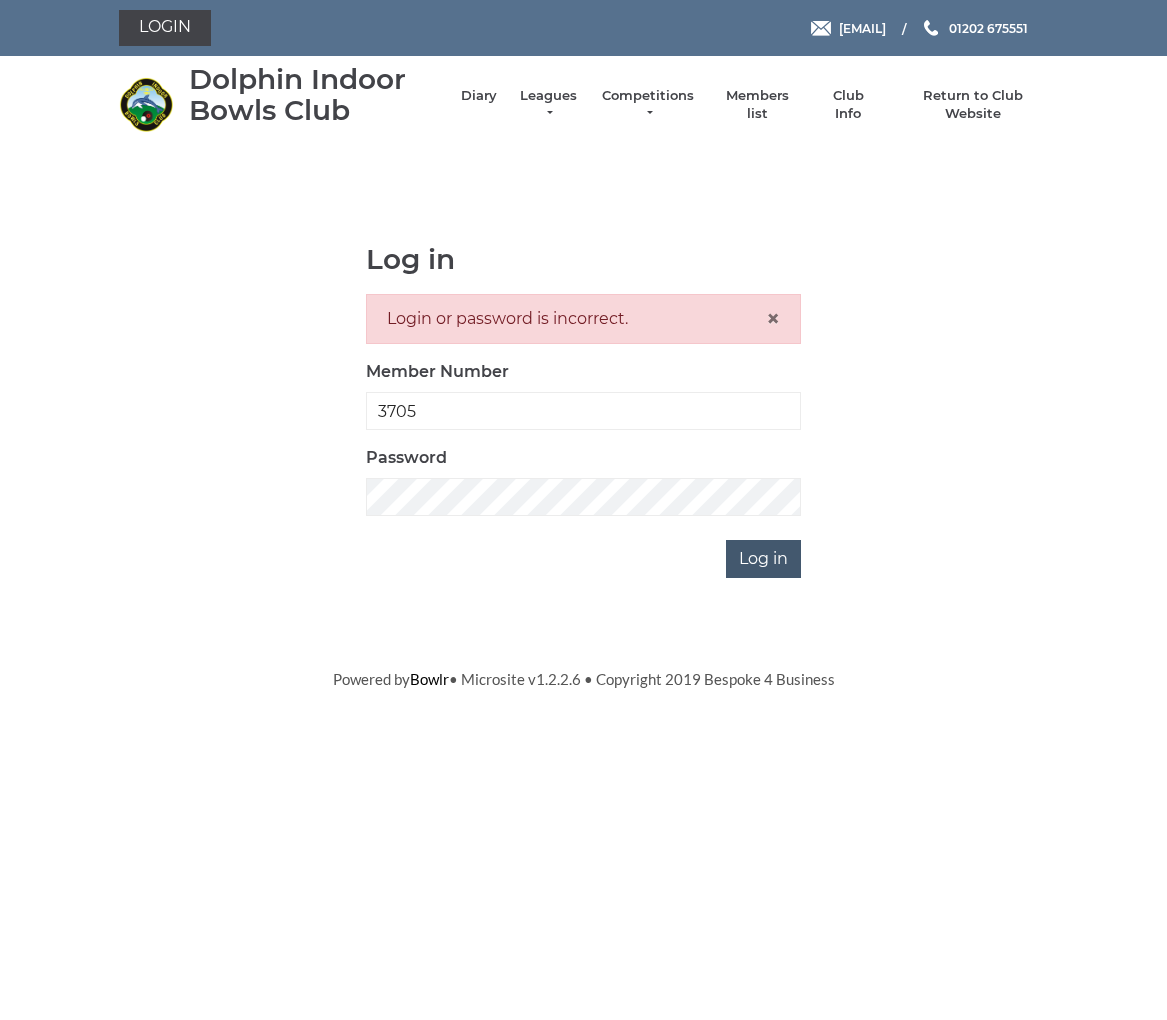 click on "Log in" at bounding box center (763, 559) 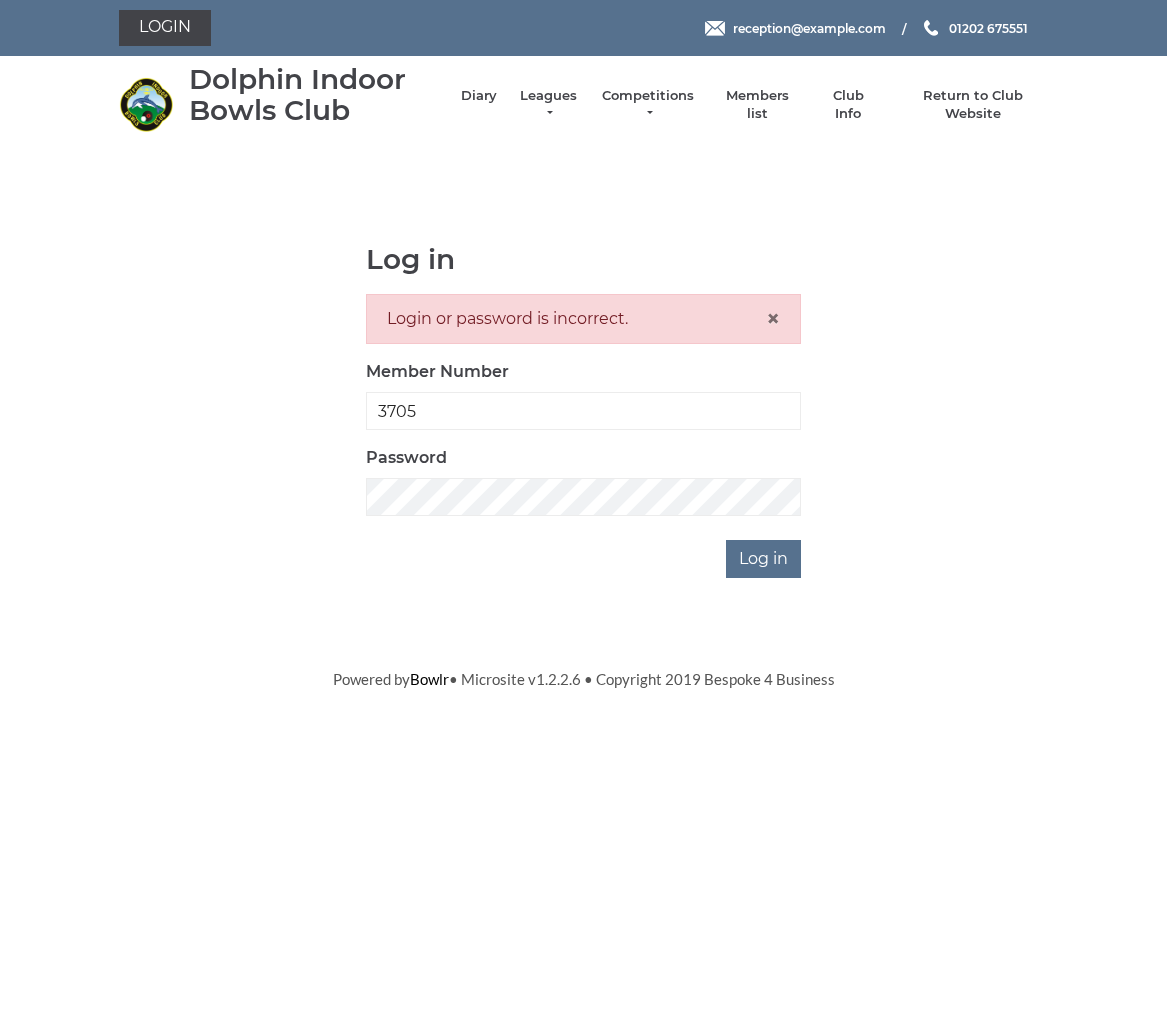 scroll, scrollTop: 0, scrollLeft: 0, axis: both 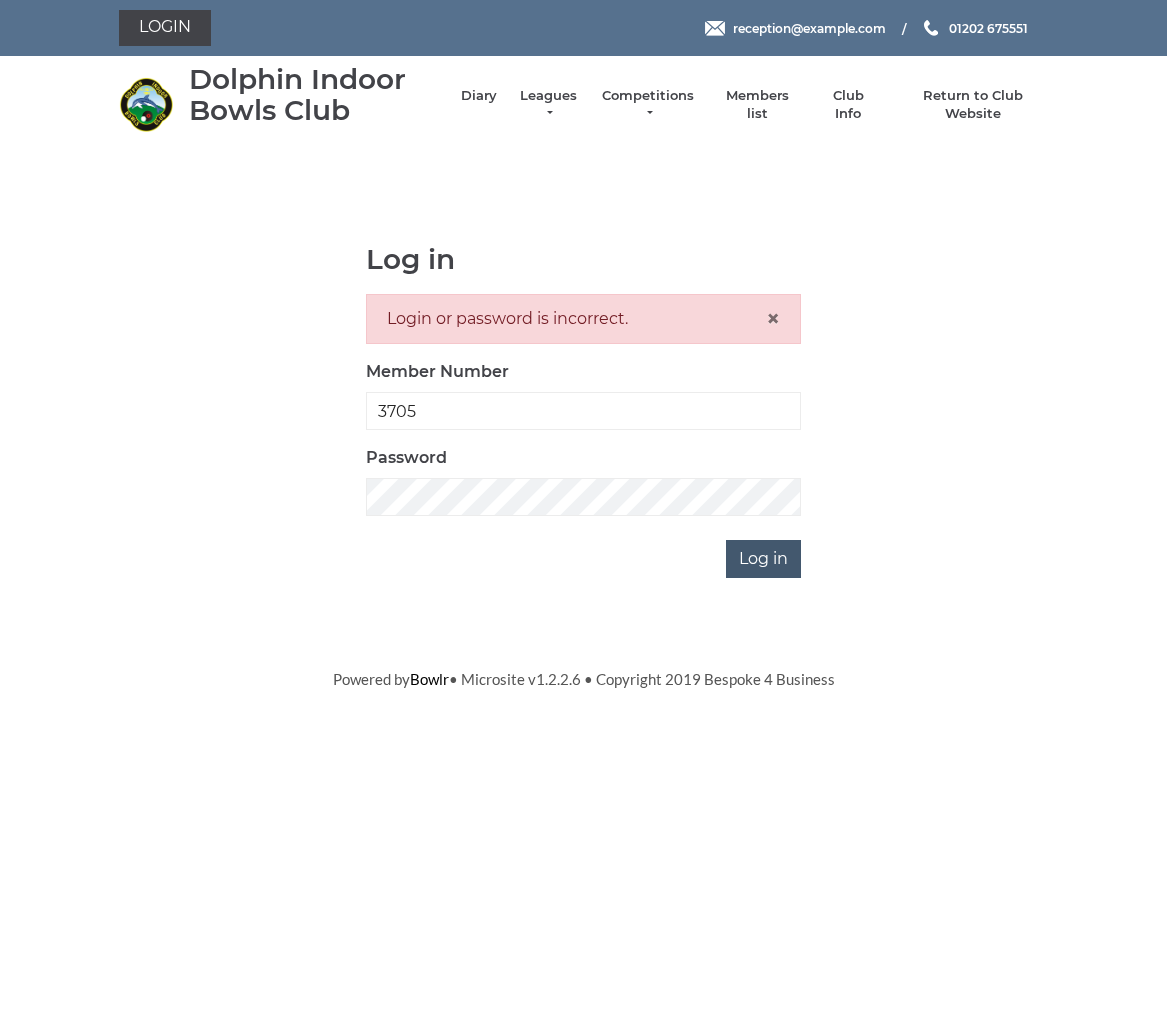 click on "Log in" at bounding box center [763, 559] 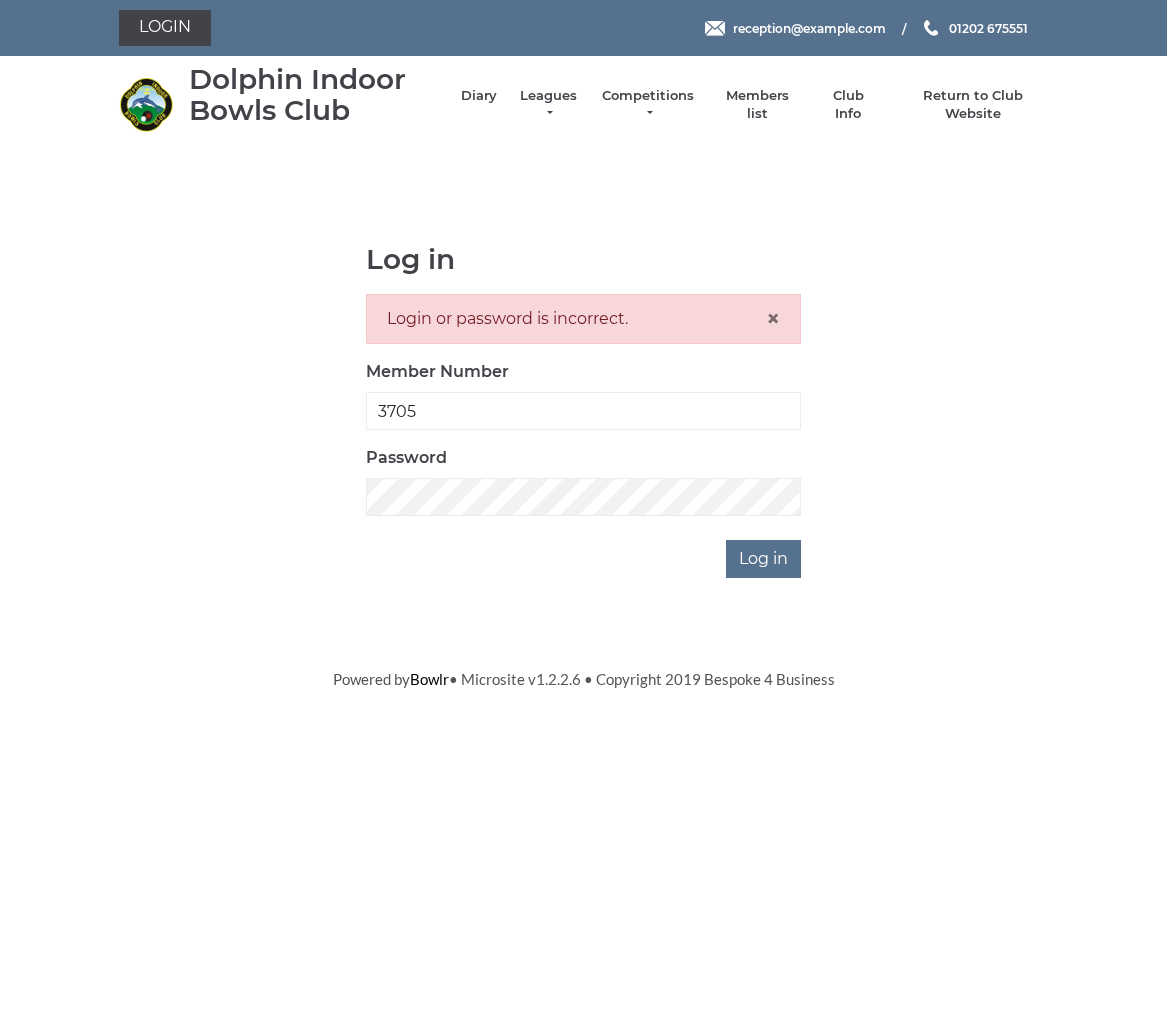 scroll, scrollTop: 0, scrollLeft: 0, axis: both 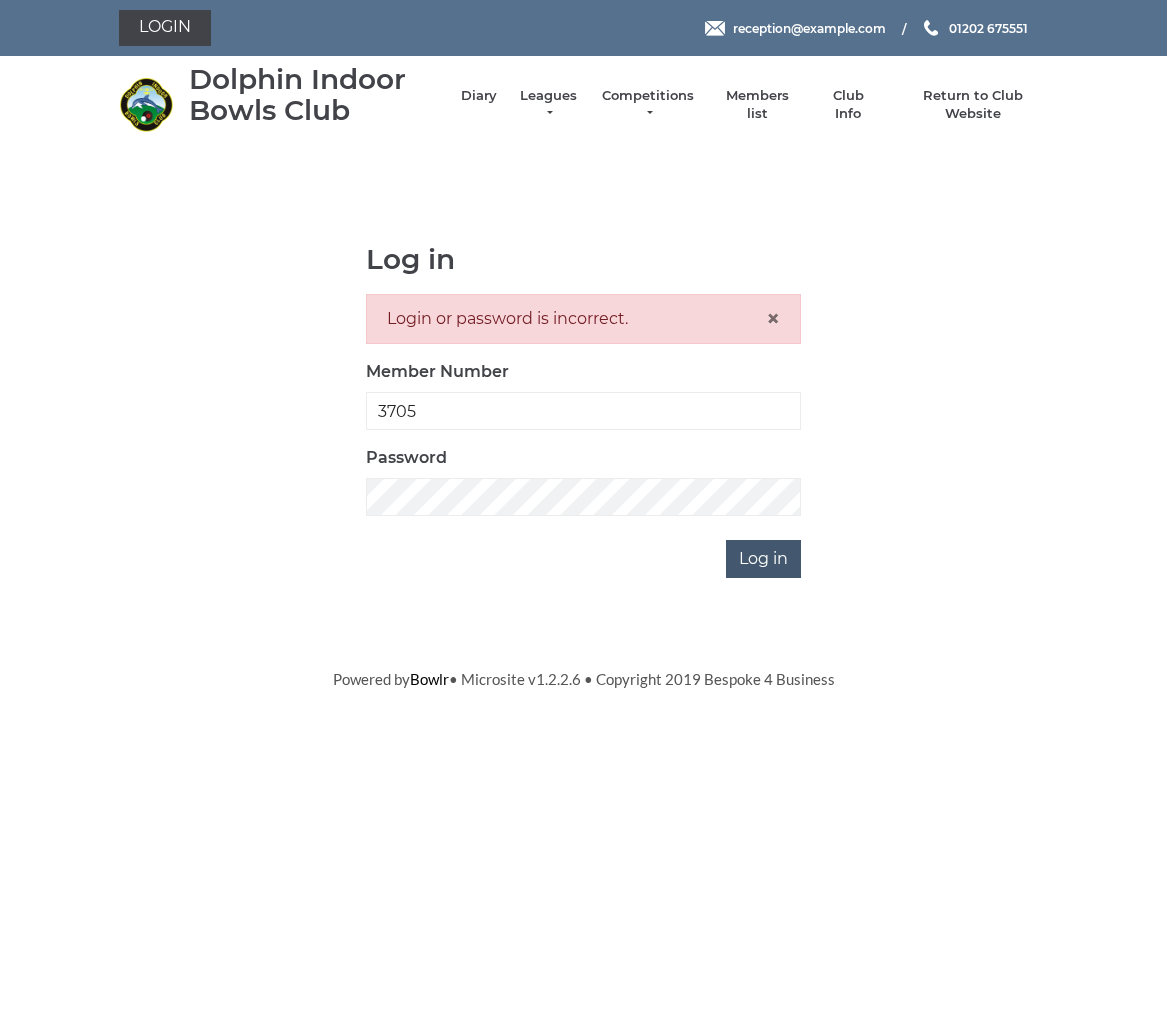 click on "Log in" at bounding box center [763, 559] 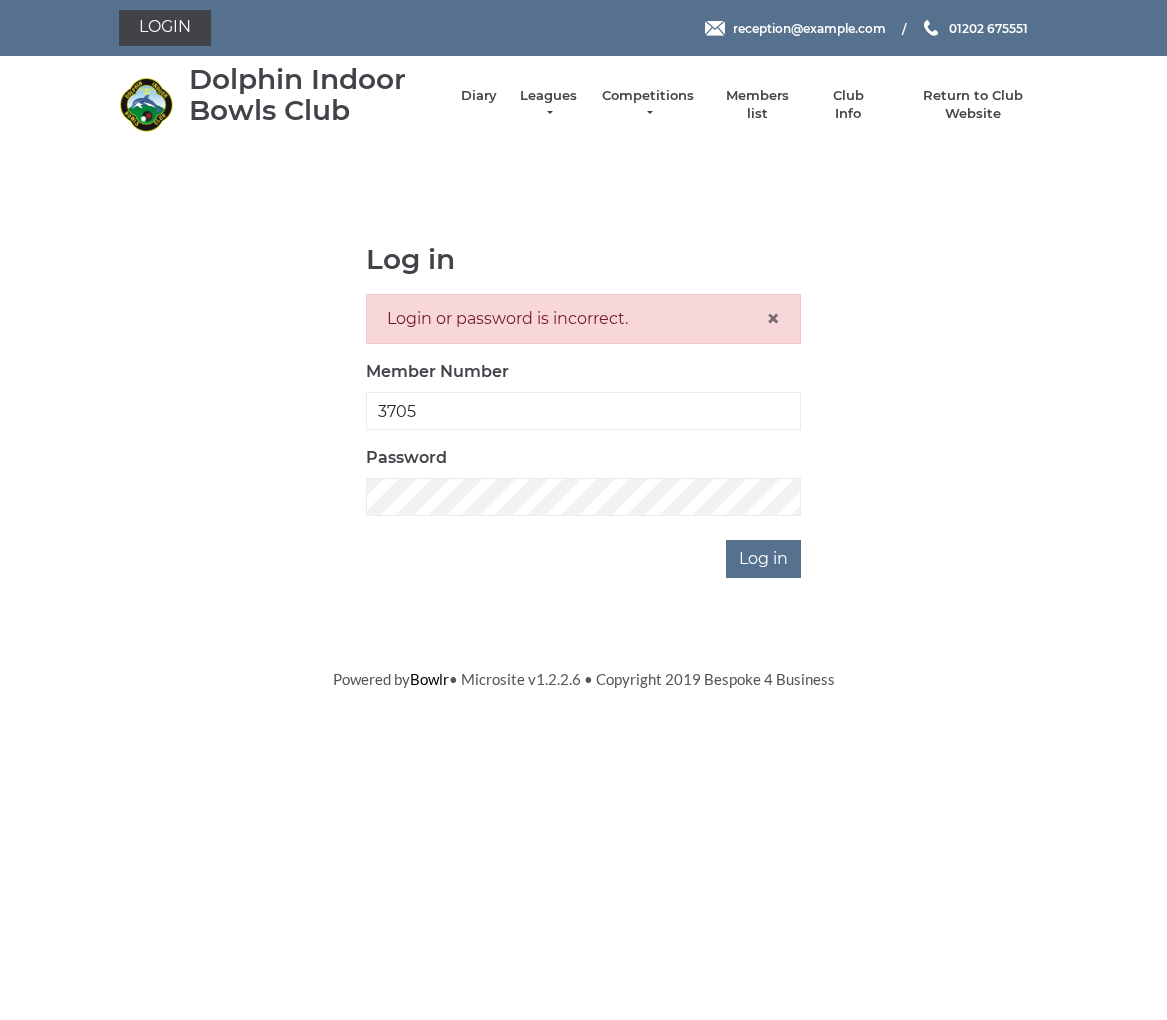 scroll, scrollTop: 0, scrollLeft: 0, axis: both 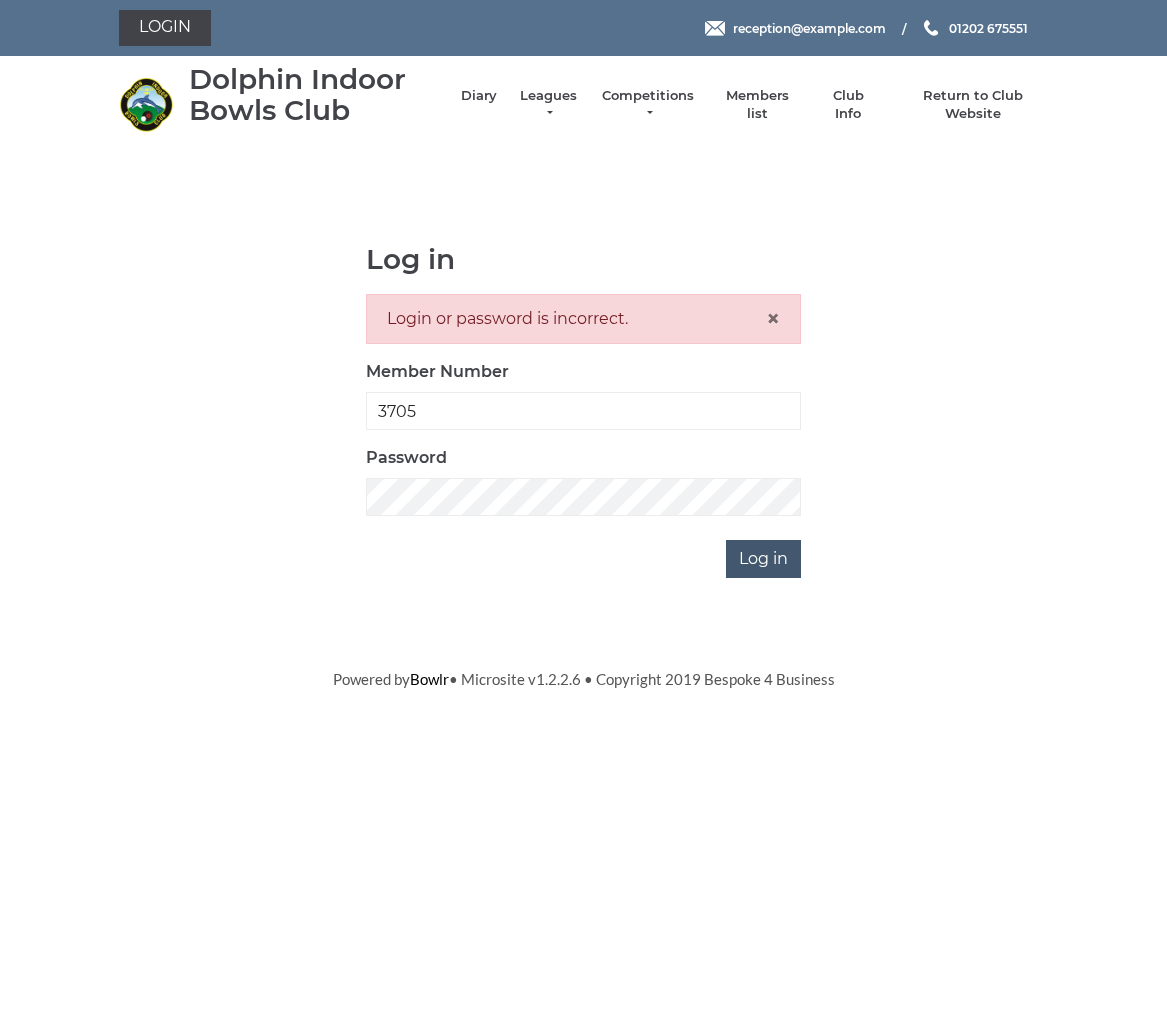 click on "Log in" at bounding box center [763, 559] 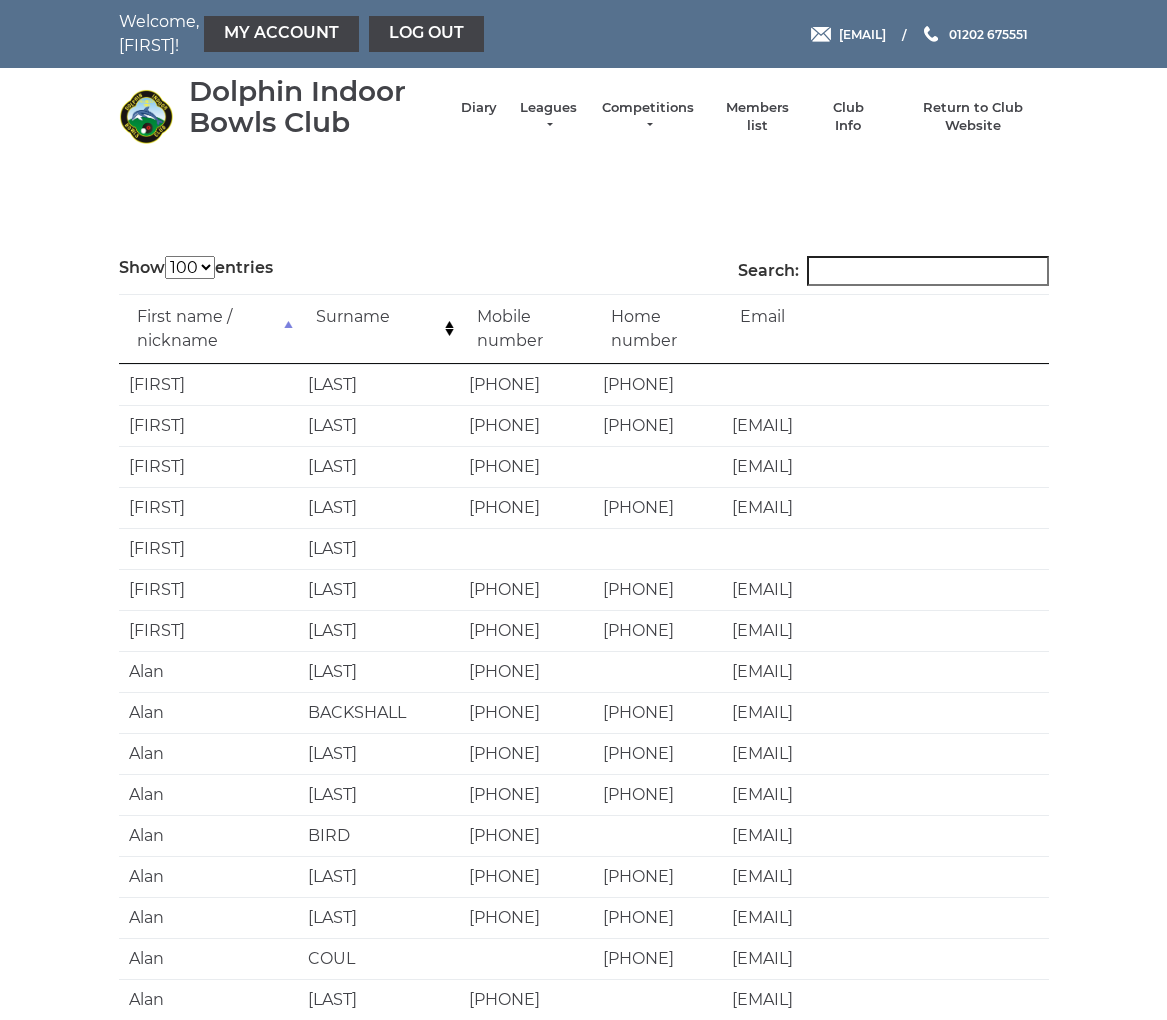 select on "100" 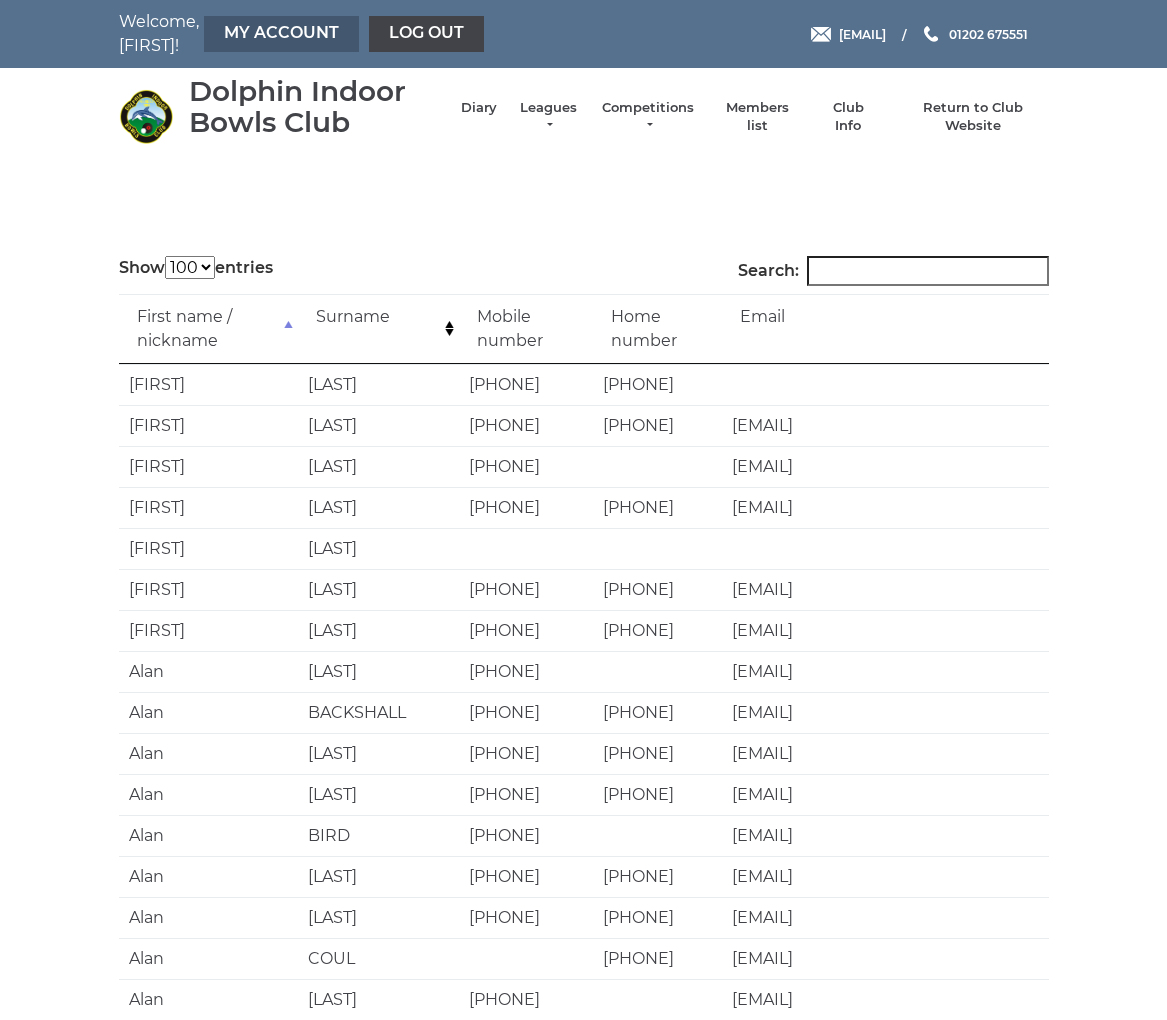 click on "My Account" at bounding box center [281, 34] 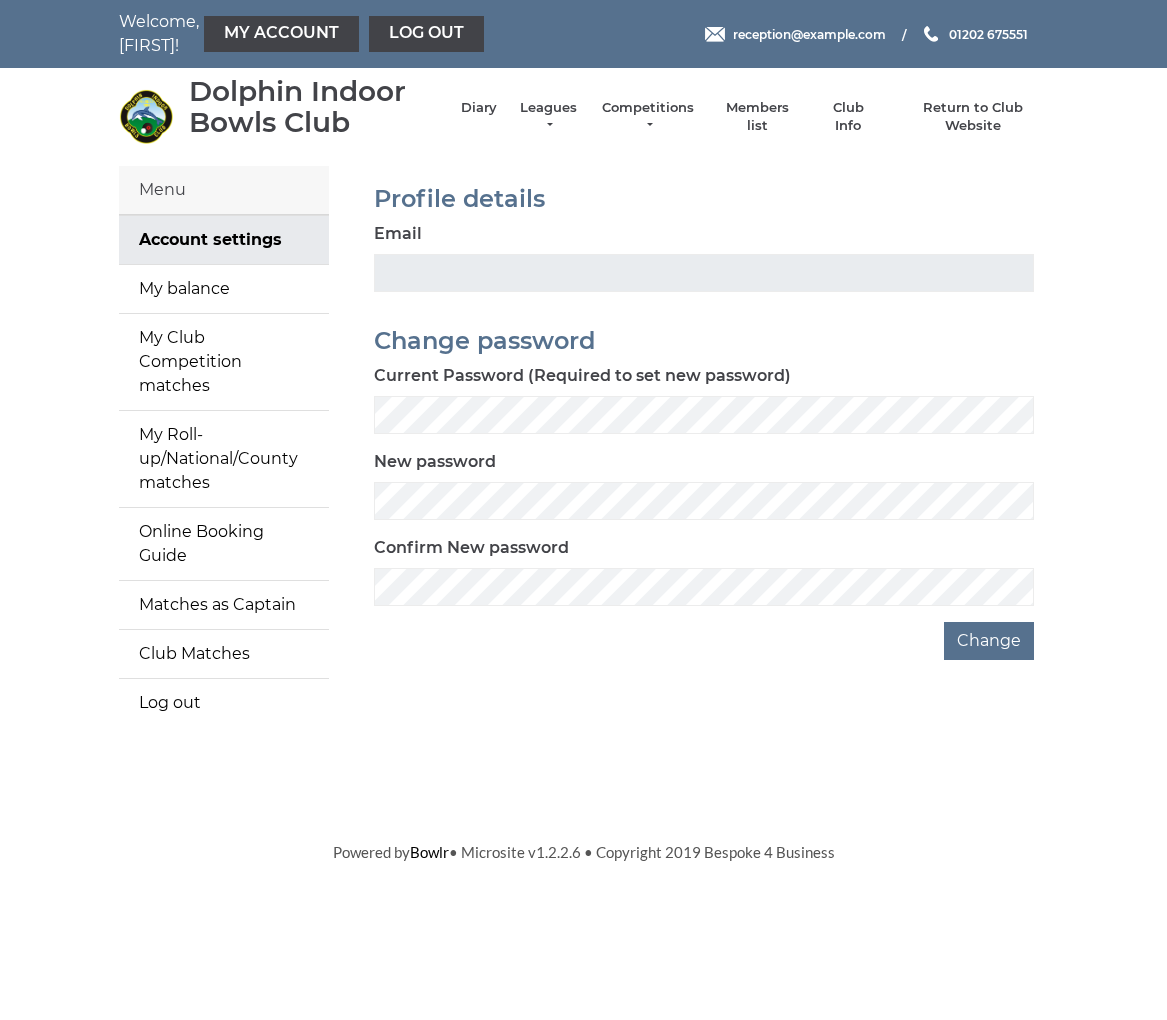 scroll, scrollTop: 0, scrollLeft: 0, axis: both 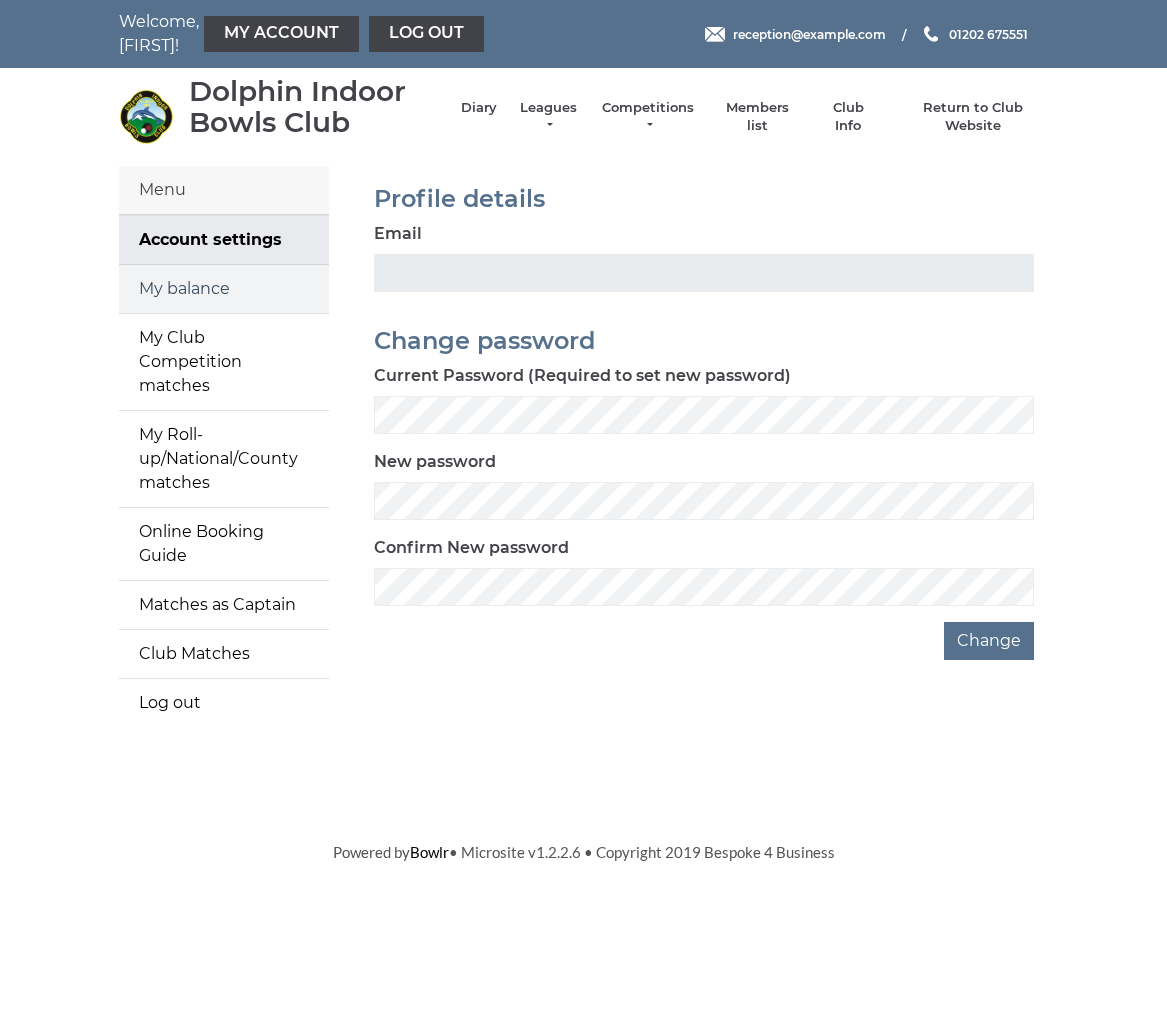 click on "My balance" at bounding box center (224, 289) 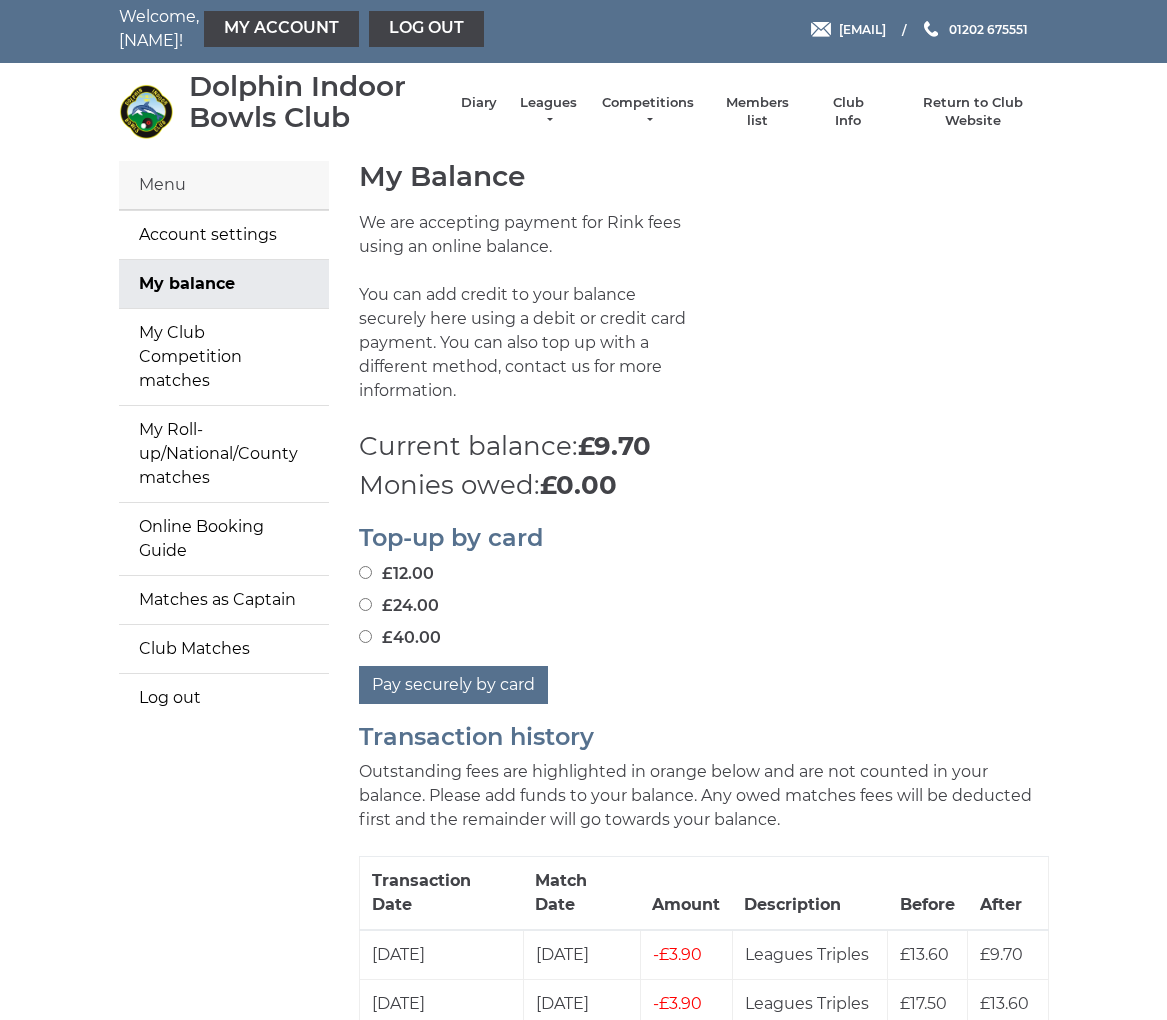 scroll, scrollTop: 7, scrollLeft: 0, axis: vertical 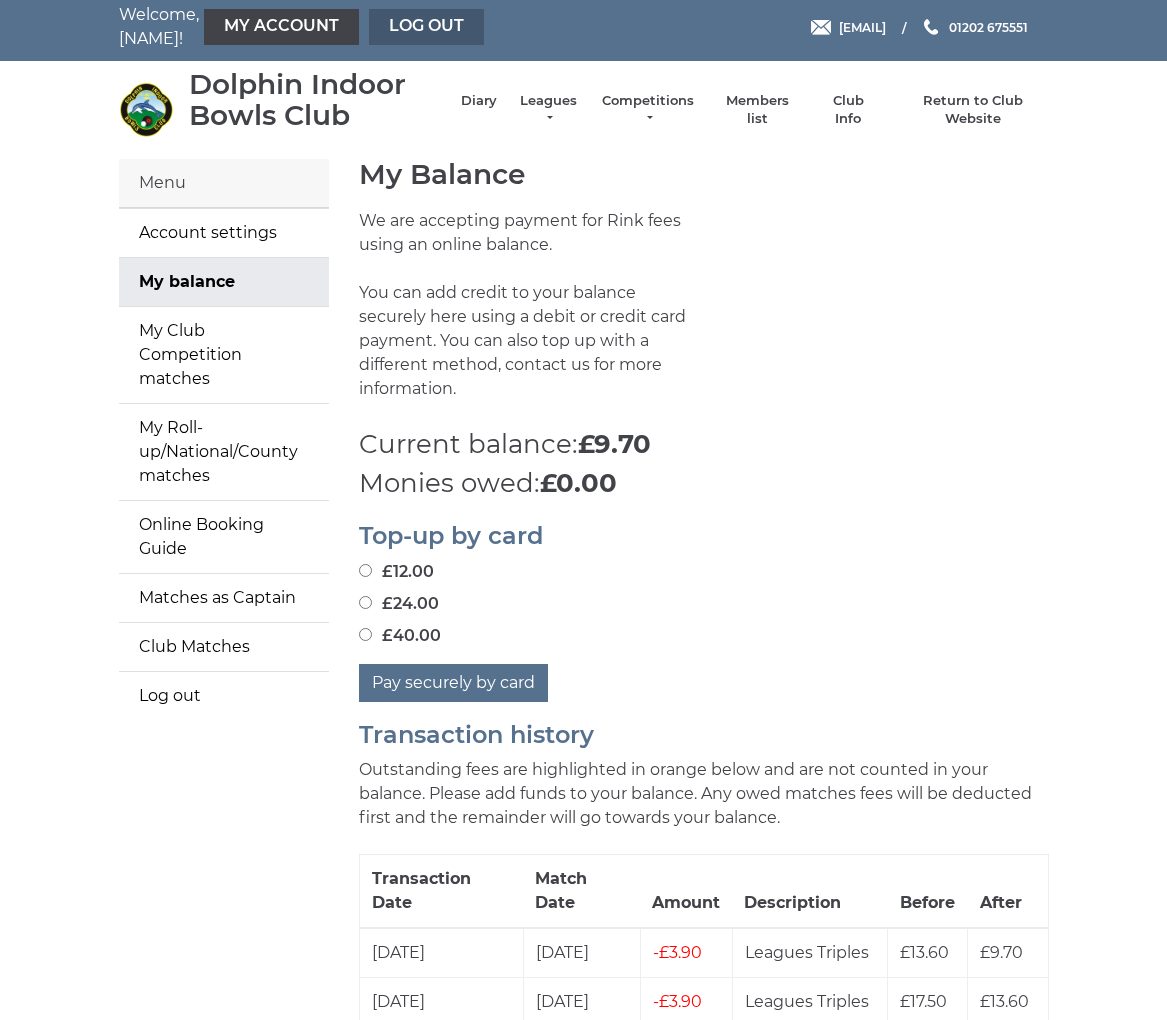 click on "Log out" at bounding box center (426, 27) 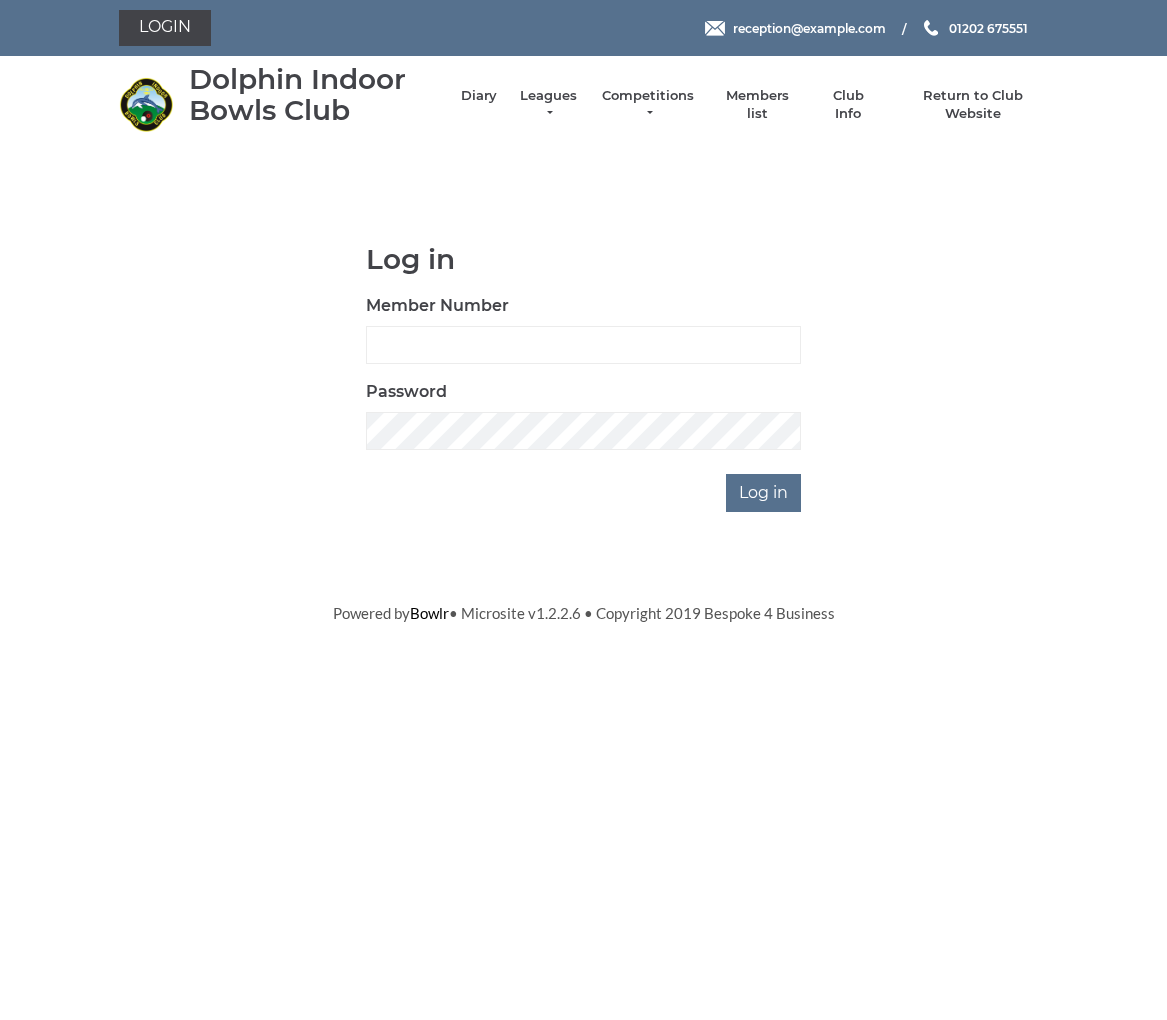 scroll, scrollTop: 0, scrollLeft: 0, axis: both 